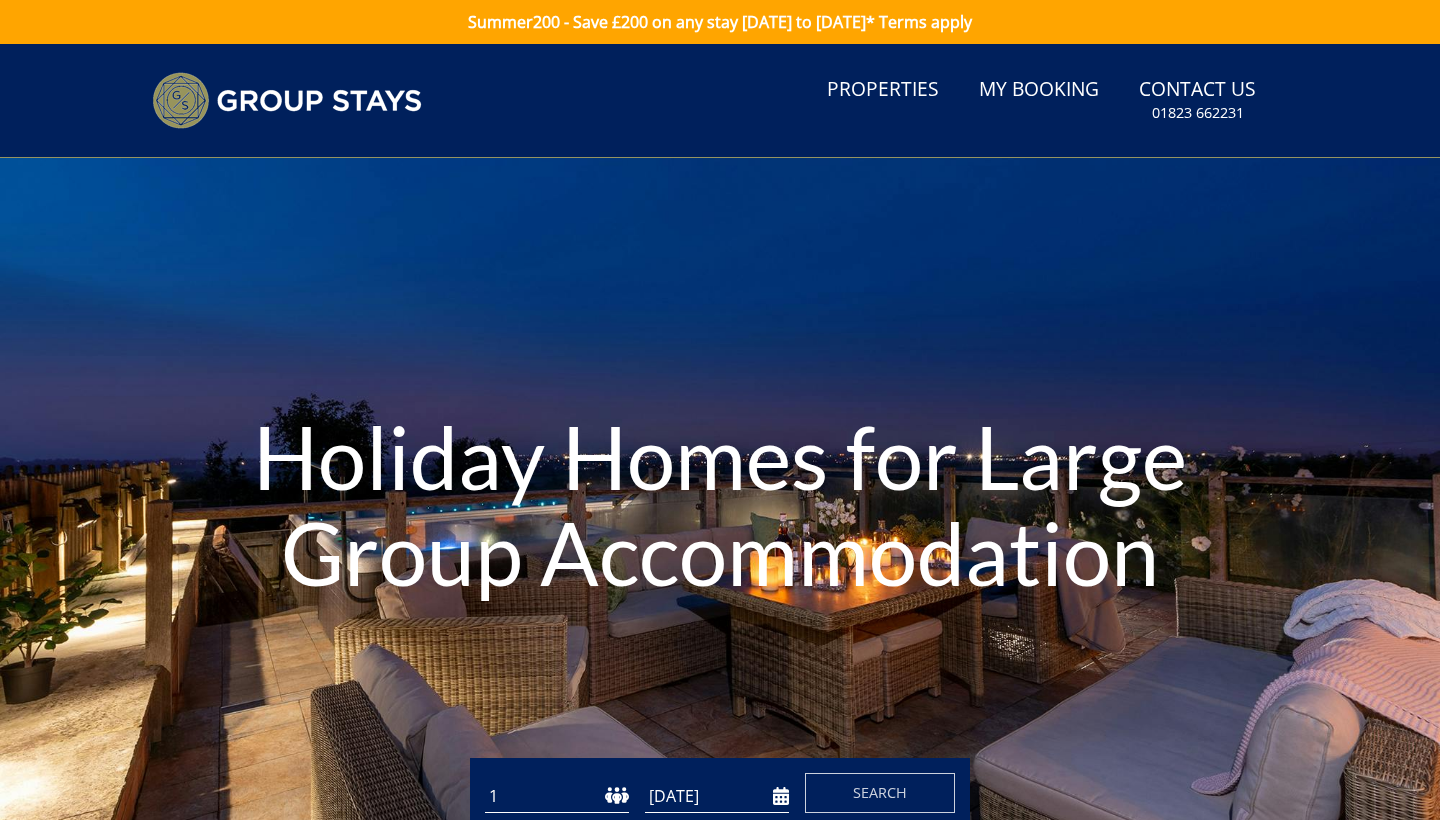 scroll, scrollTop: 0, scrollLeft: 0, axis: both 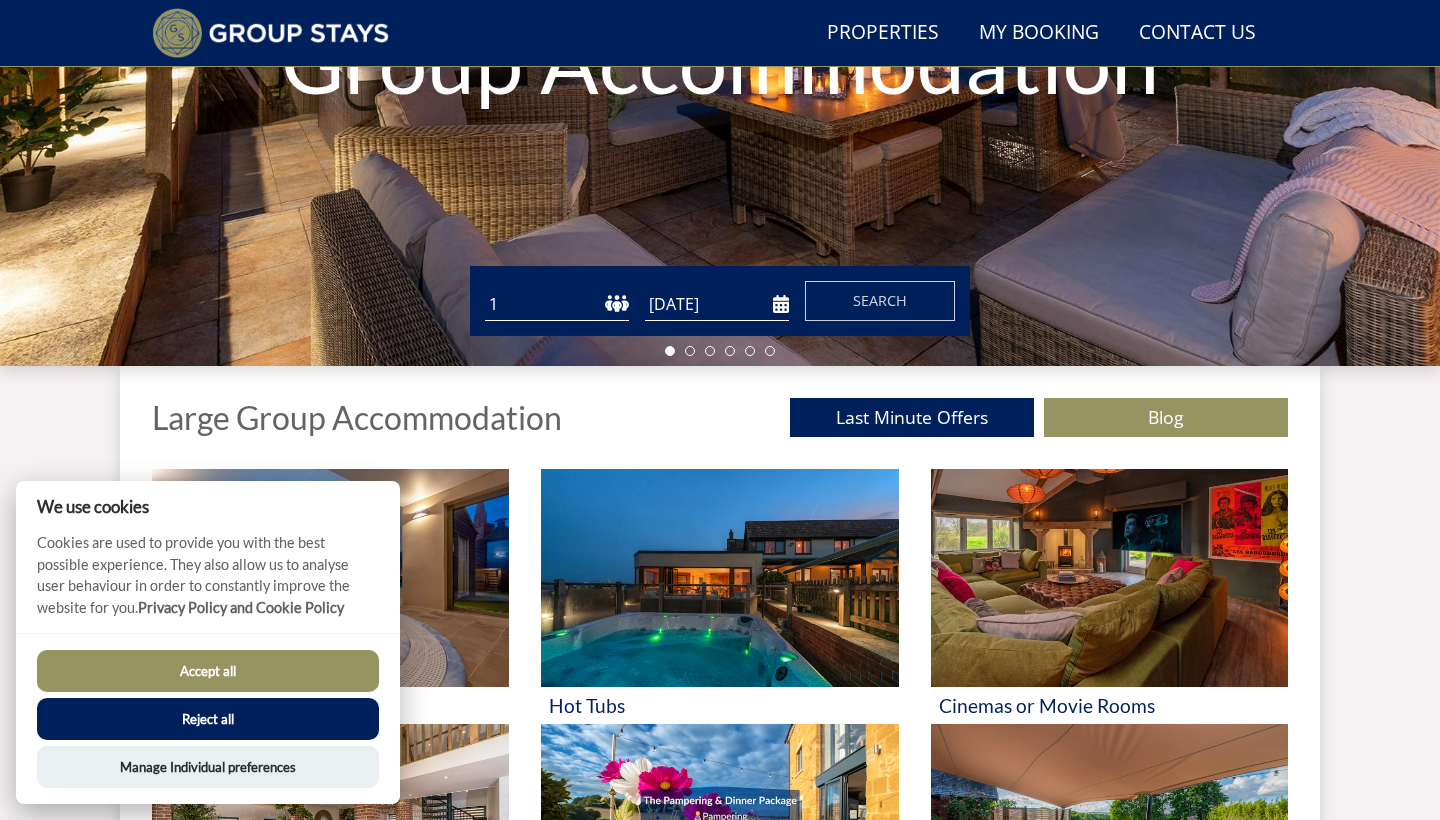 click on "Accept all" at bounding box center [208, 671] 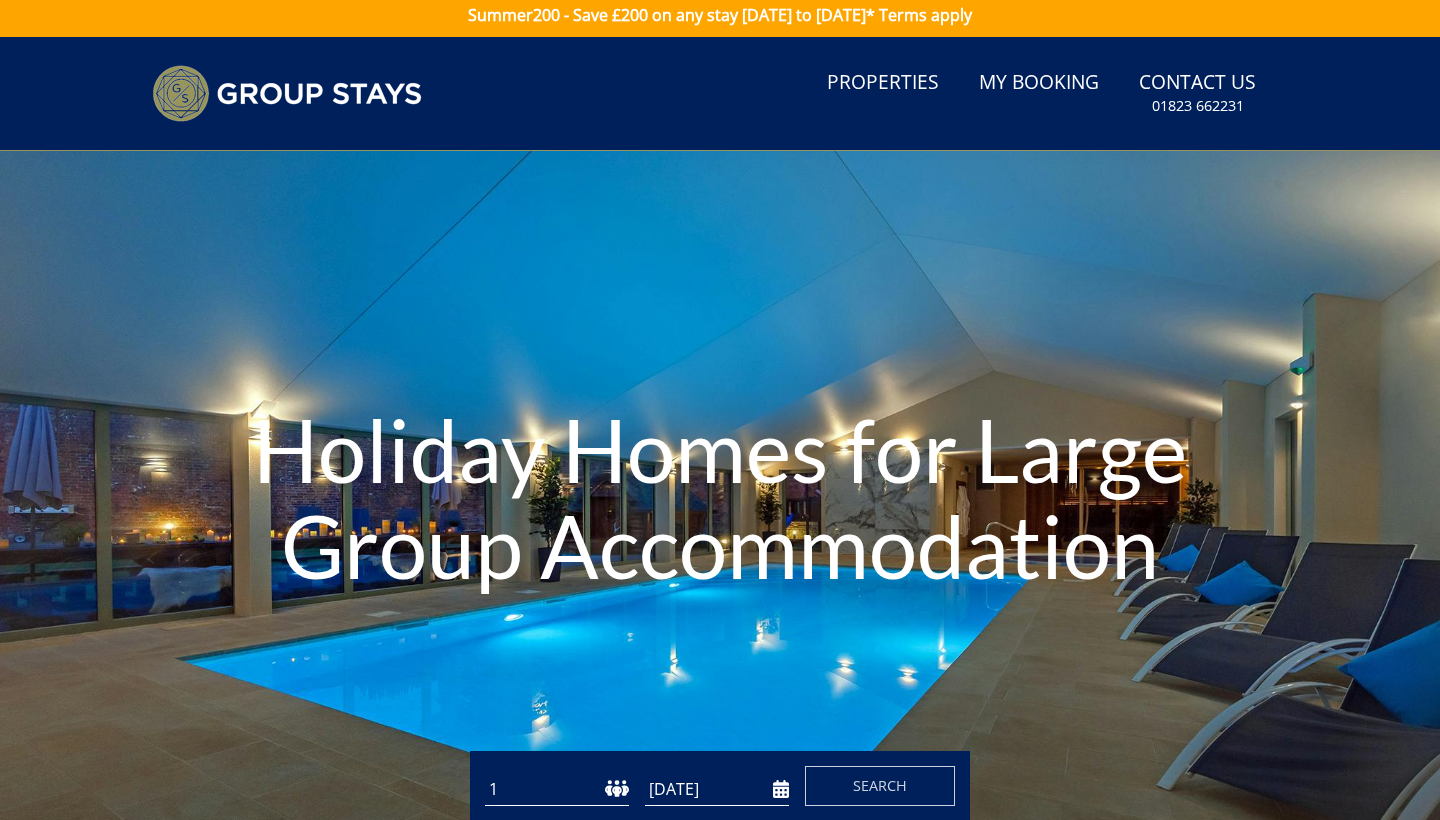 scroll, scrollTop: 0, scrollLeft: 0, axis: both 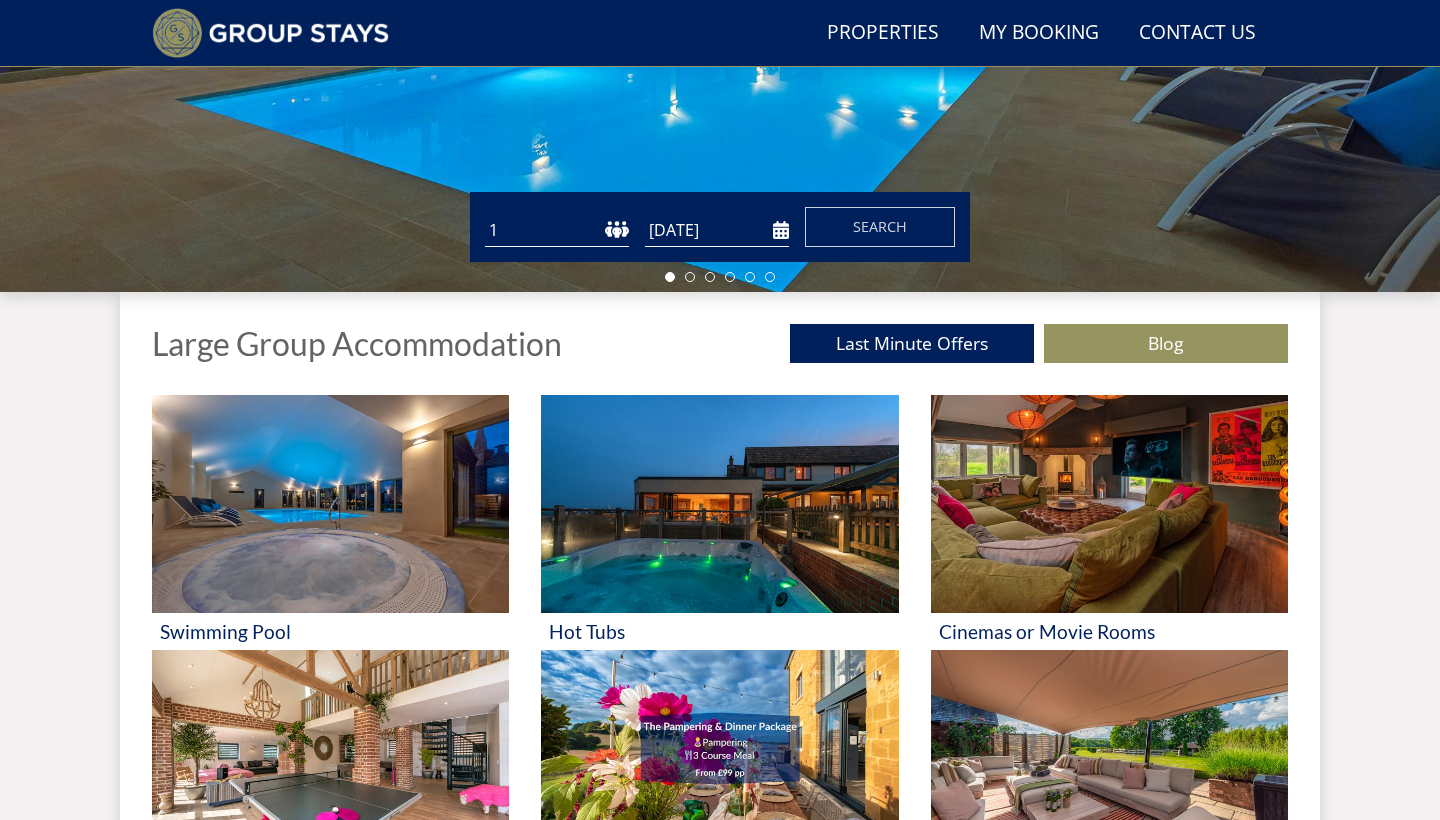 select on "8" 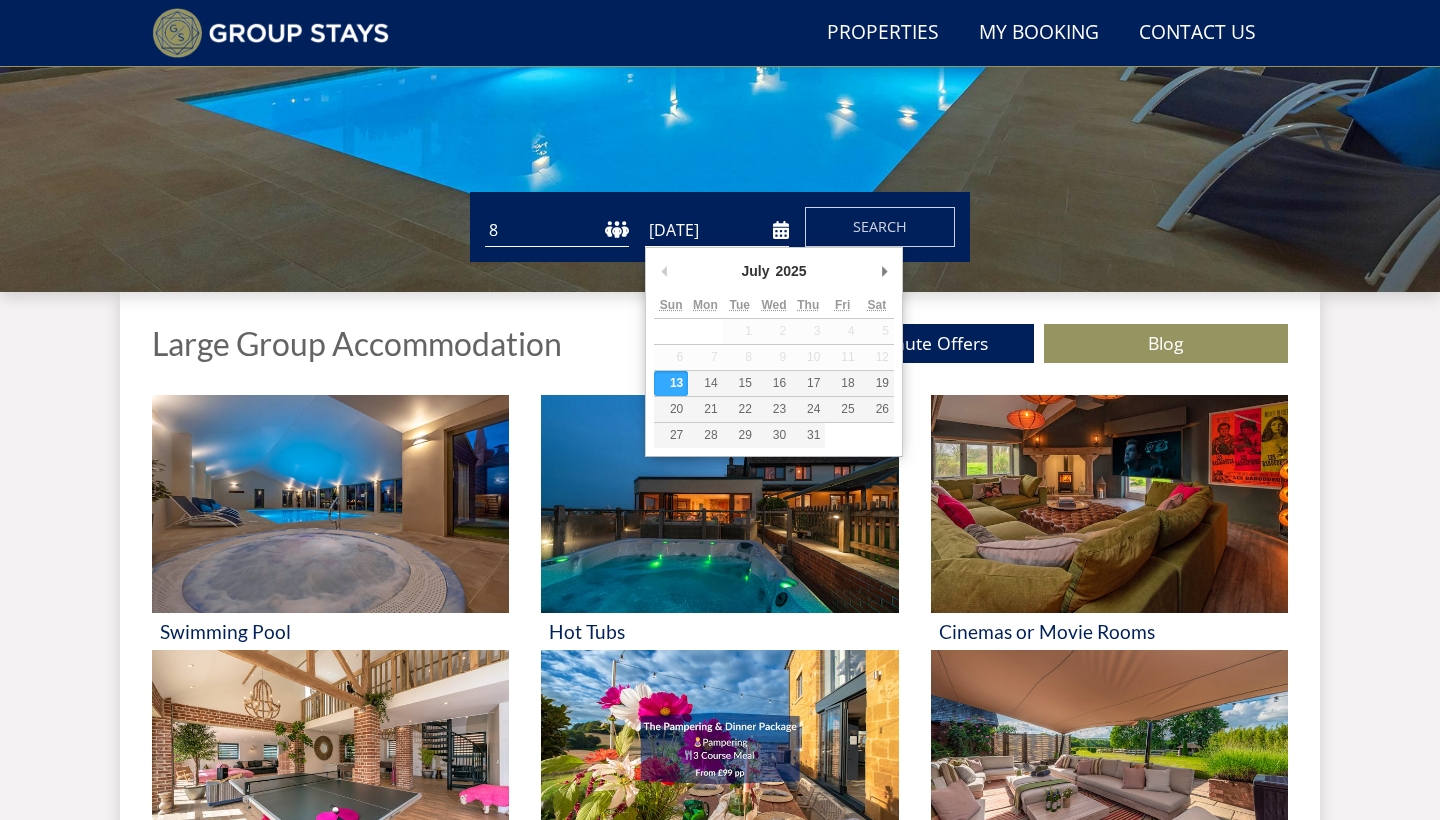 click on "[DATE]" at bounding box center (717, 230) 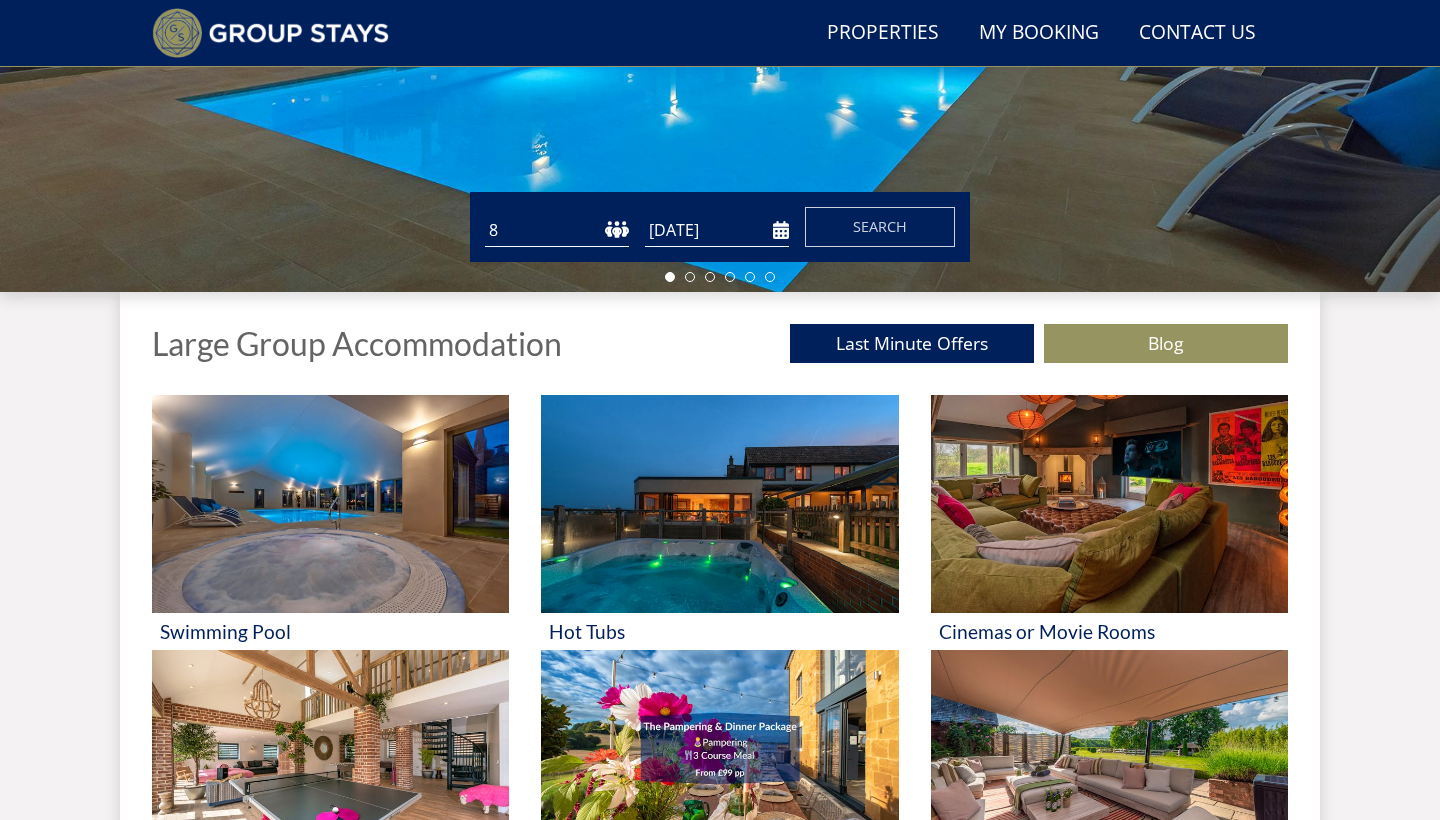 click on "[DATE]" at bounding box center [717, 230] 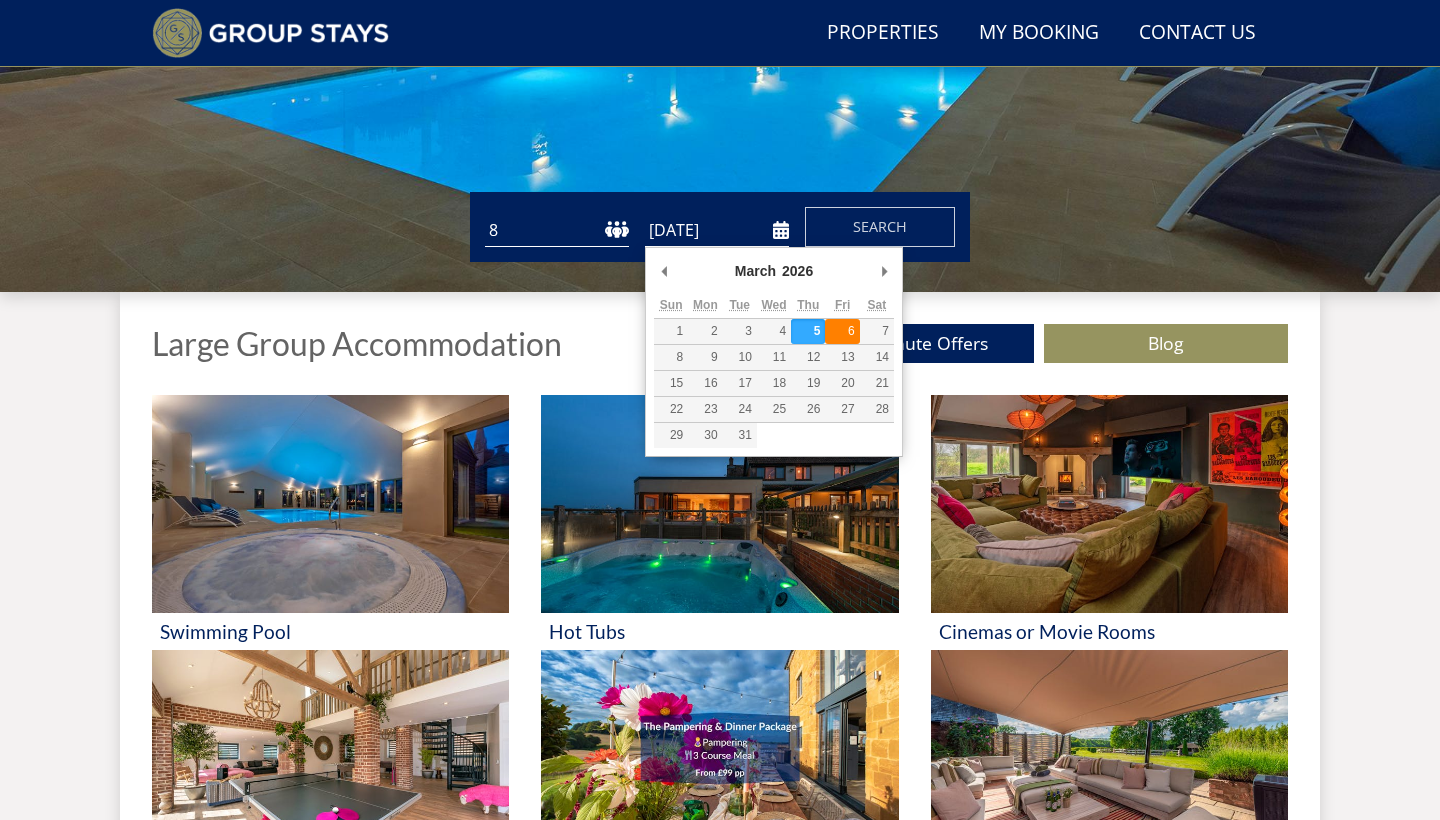 type on "[DATE]" 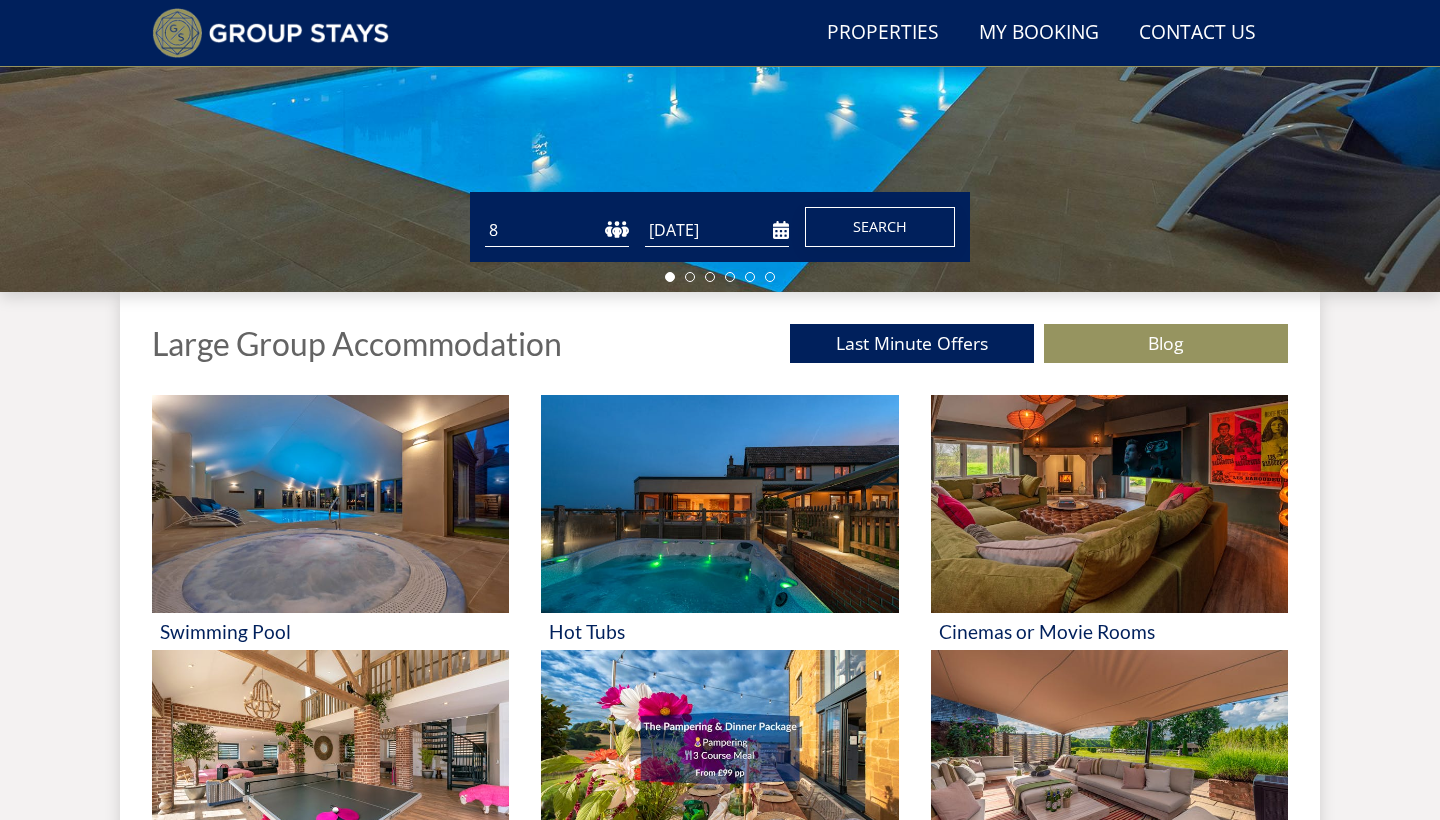 click on "Search" at bounding box center [880, 226] 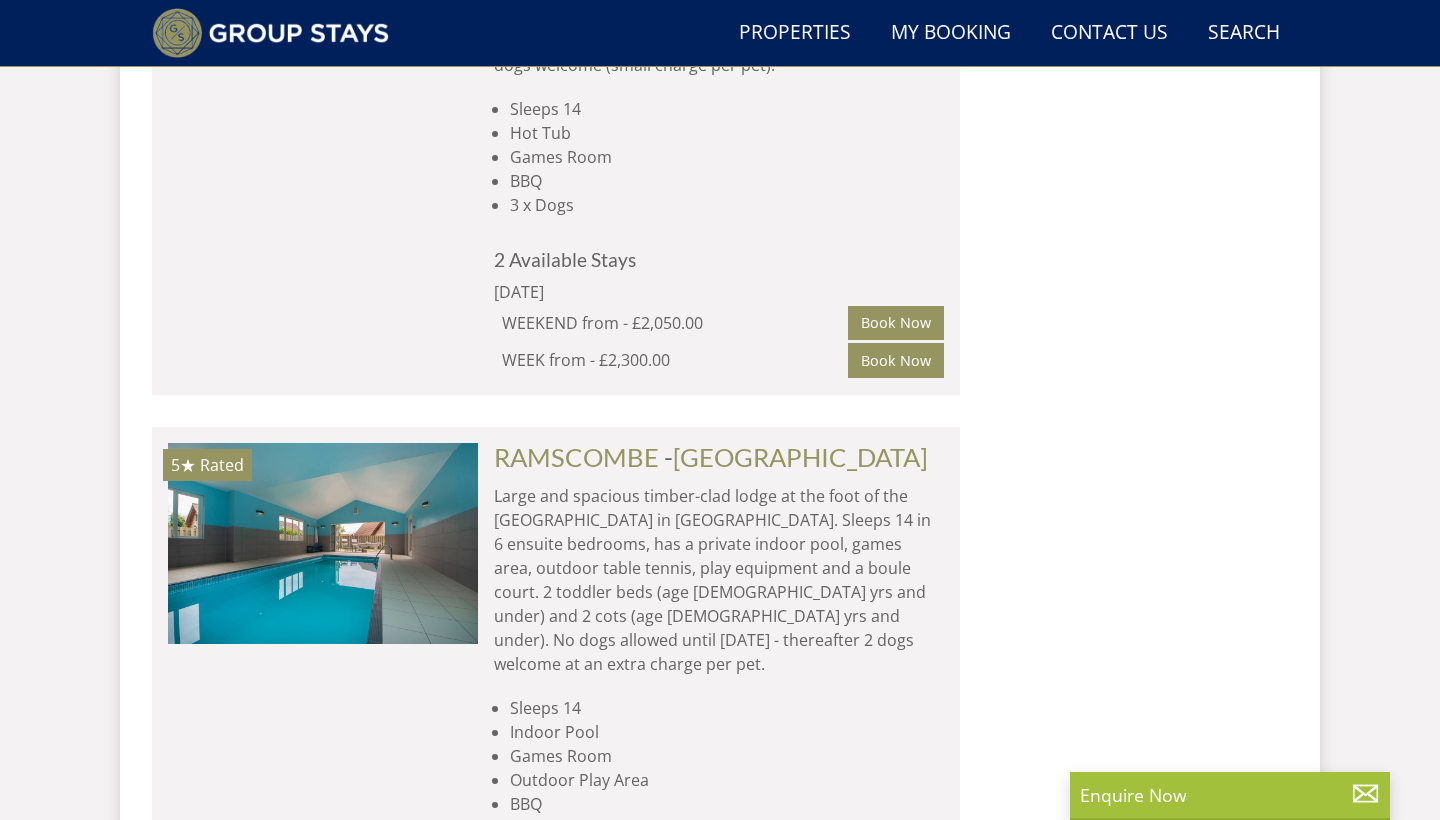 scroll, scrollTop: 13038, scrollLeft: 0, axis: vertical 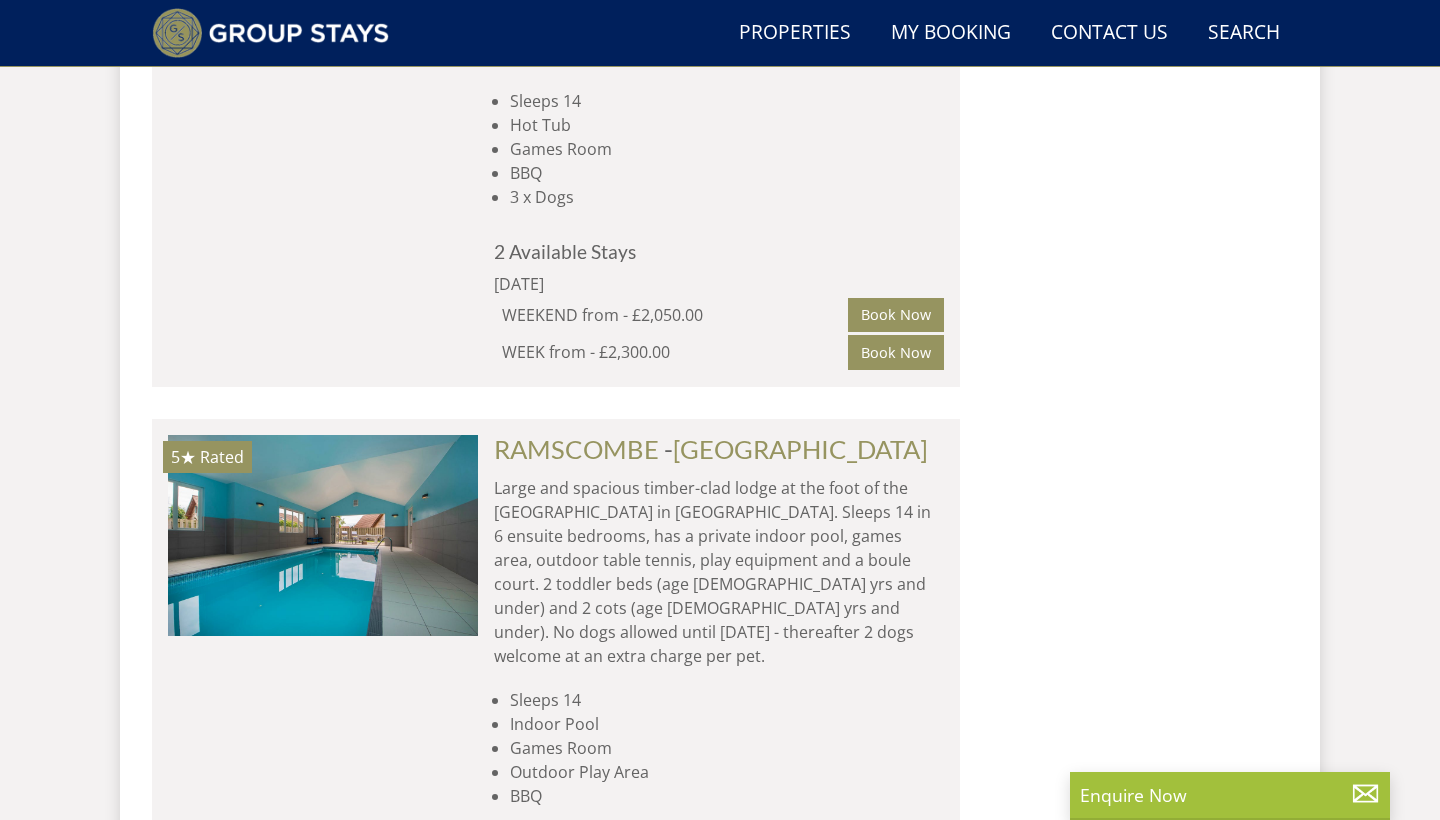 click on "Load More" at bounding box center (556, 1075) 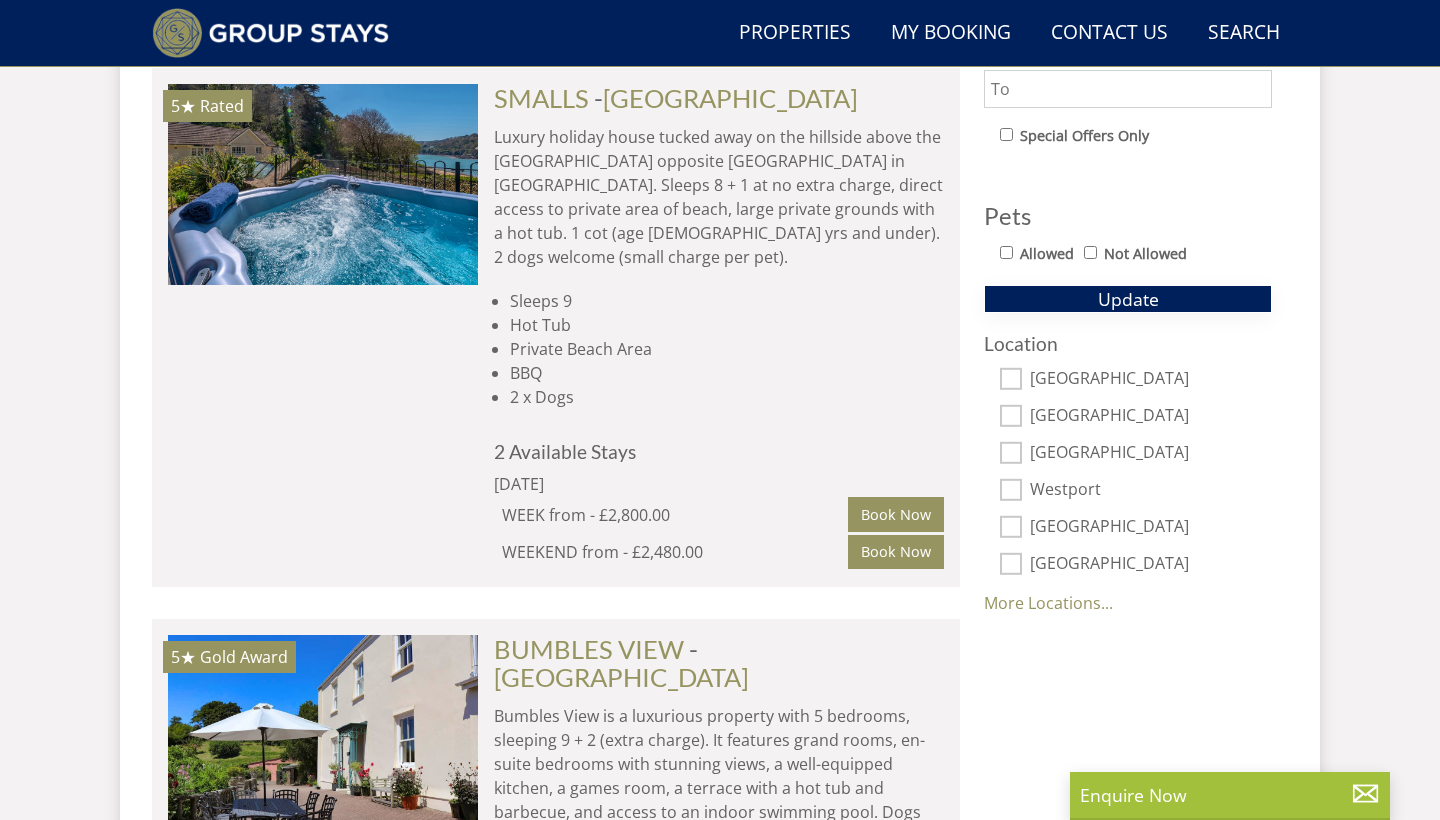scroll, scrollTop: 1184, scrollLeft: 0, axis: vertical 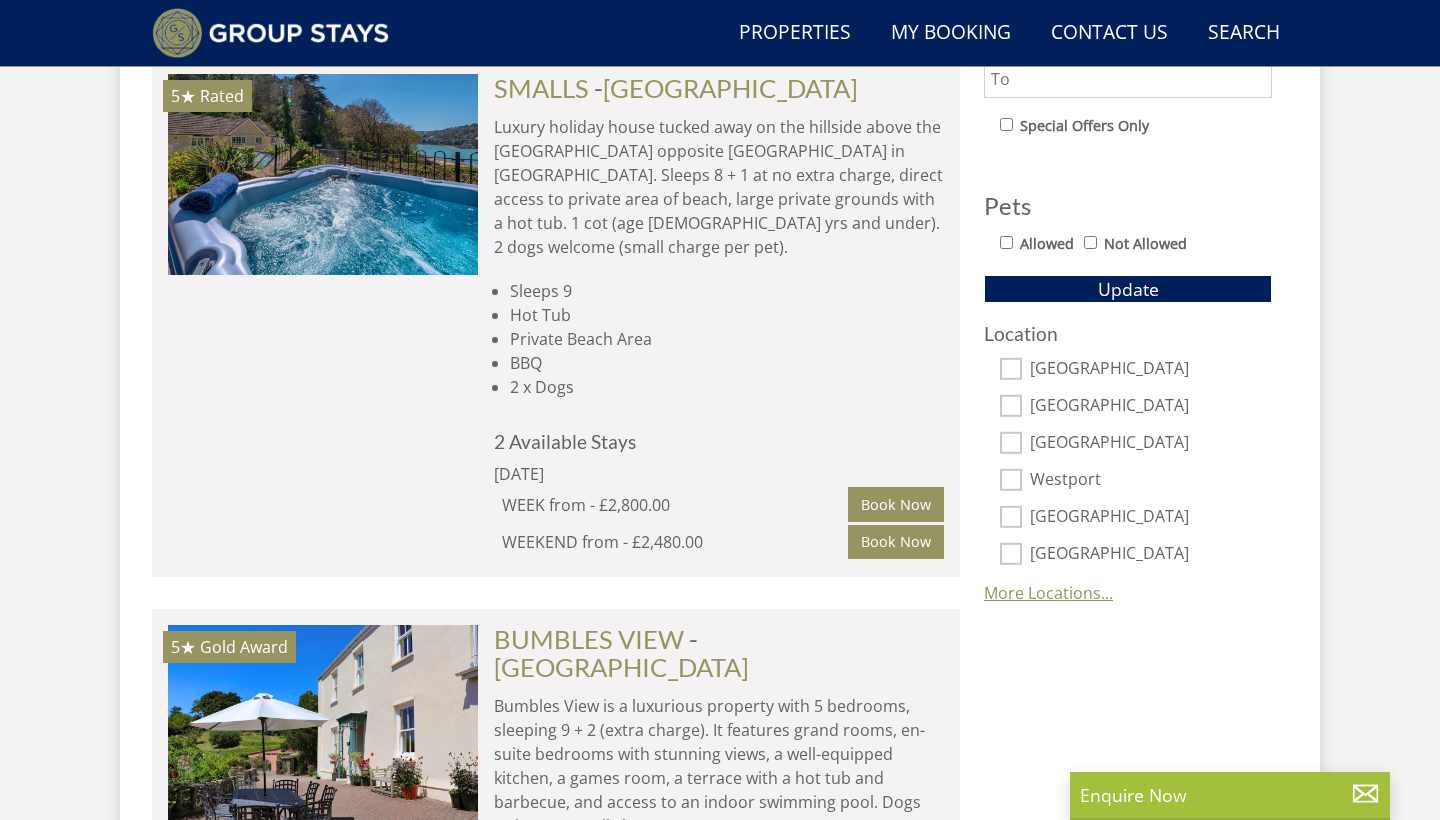 click on "More Locations..." at bounding box center (1048, 593) 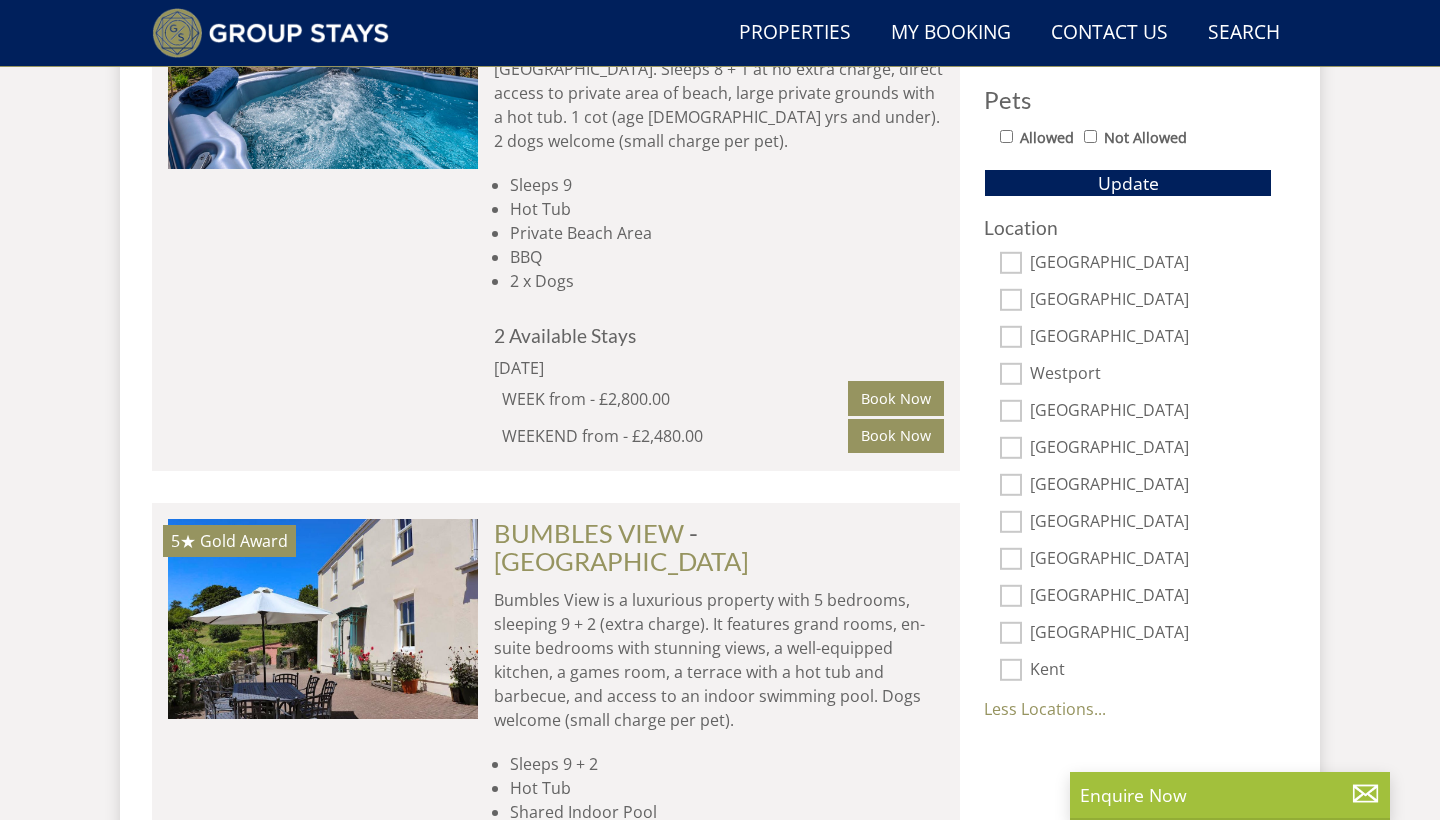 scroll, scrollTop: 1293, scrollLeft: 0, axis: vertical 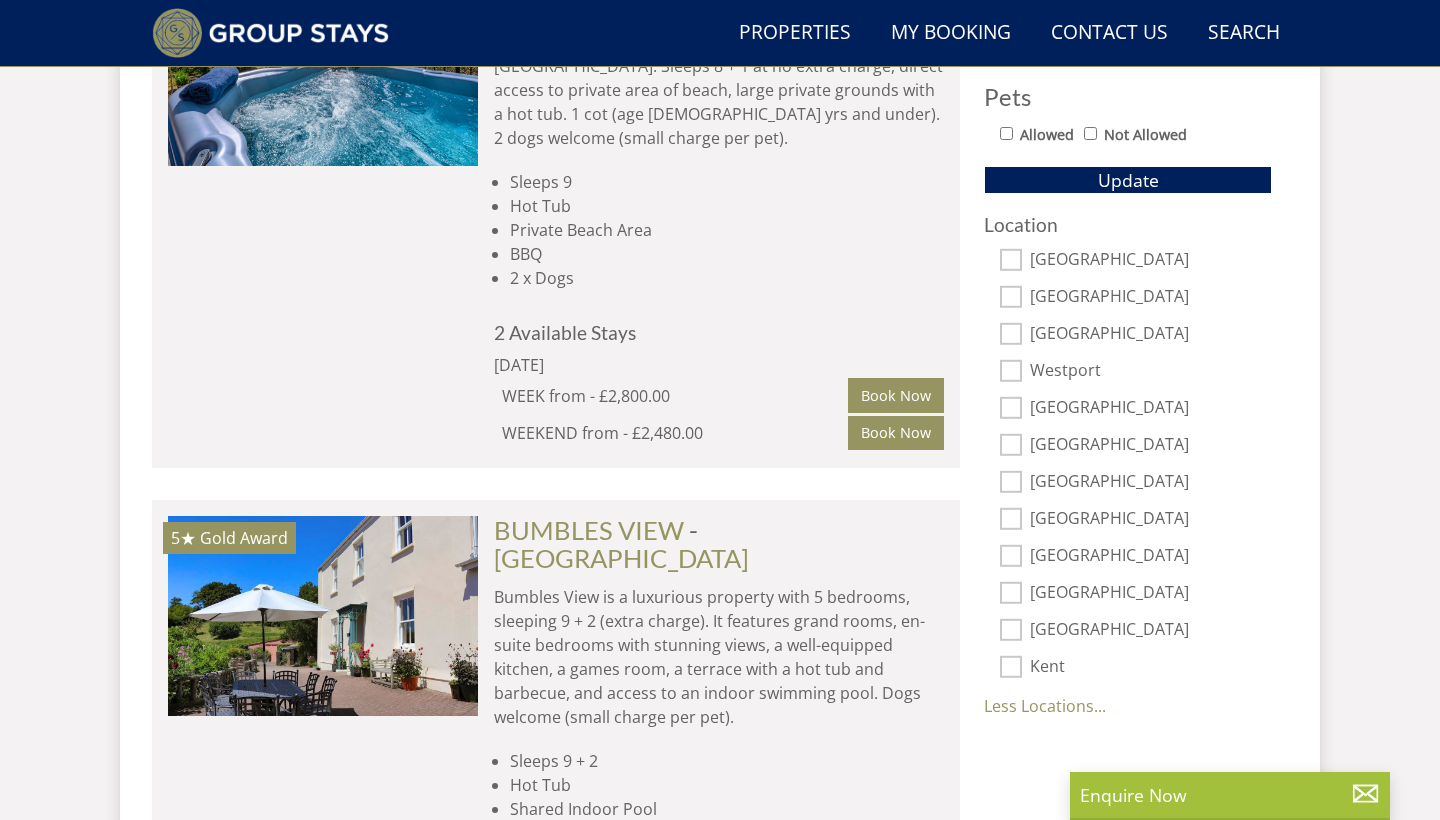 click on "[GEOGRAPHIC_DATA]" at bounding box center [1011, 556] 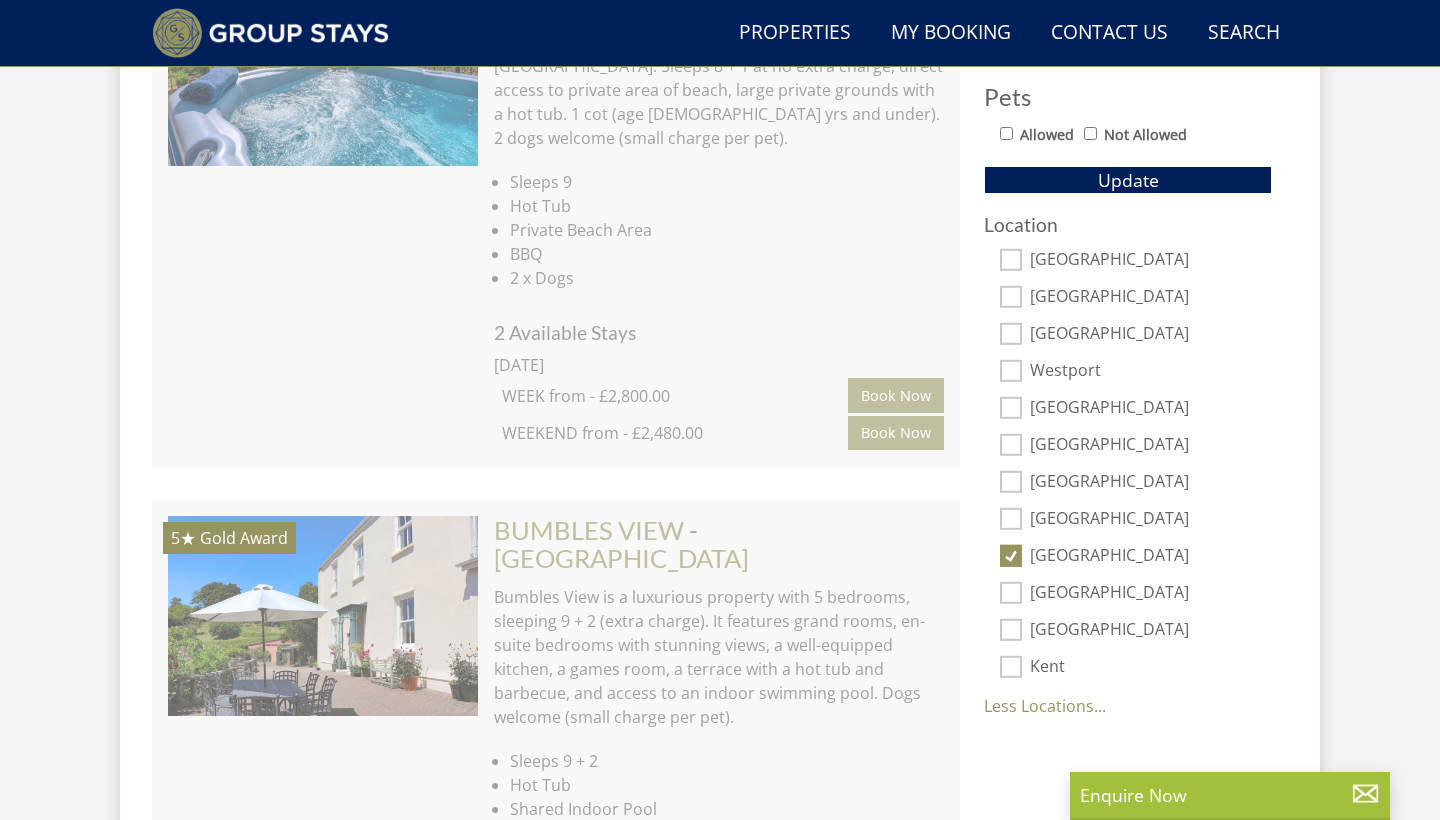 click on "[GEOGRAPHIC_DATA]" at bounding box center (1011, 445) 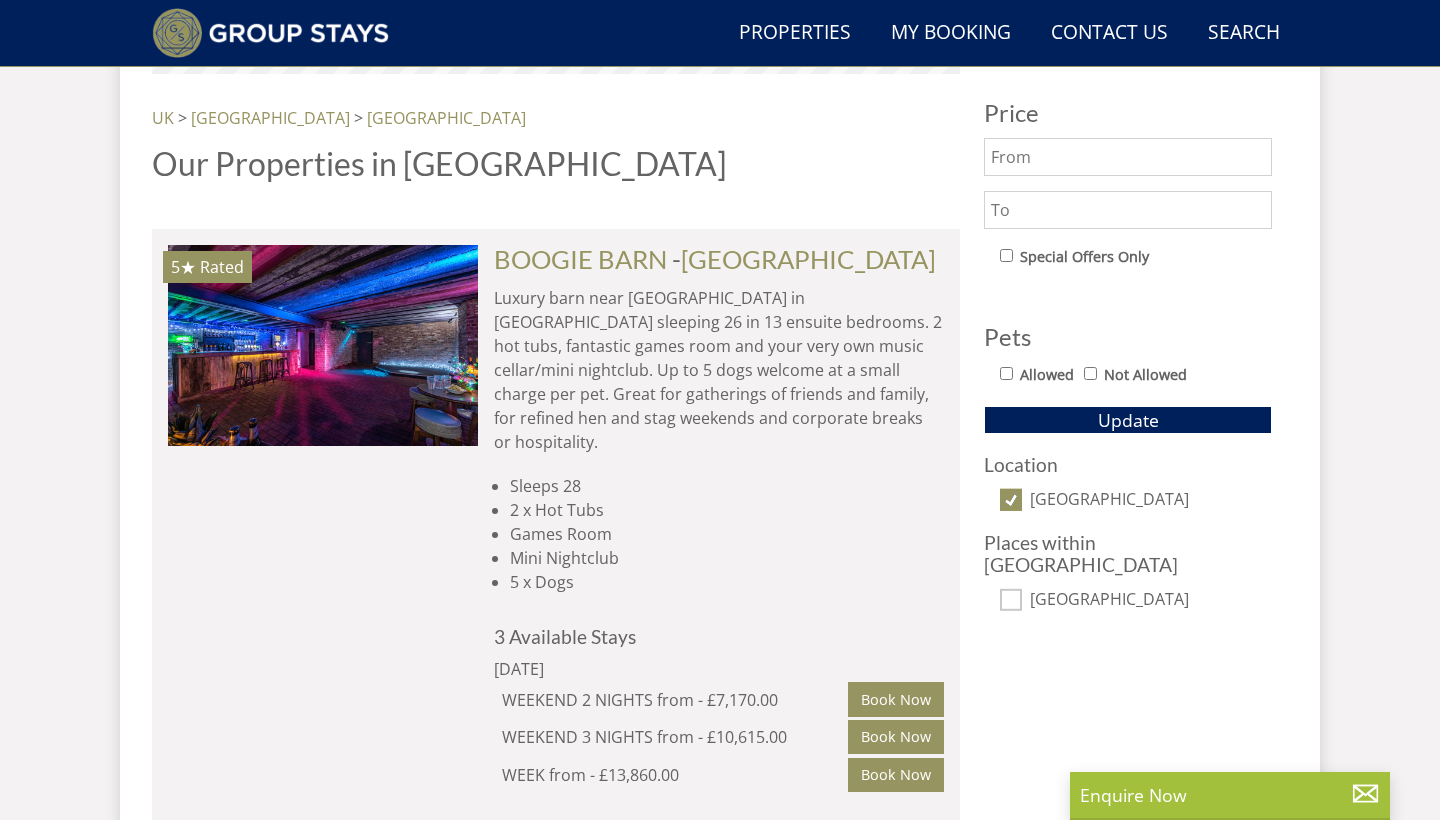 scroll, scrollTop: 1071, scrollLeft: 0, axis: vertical 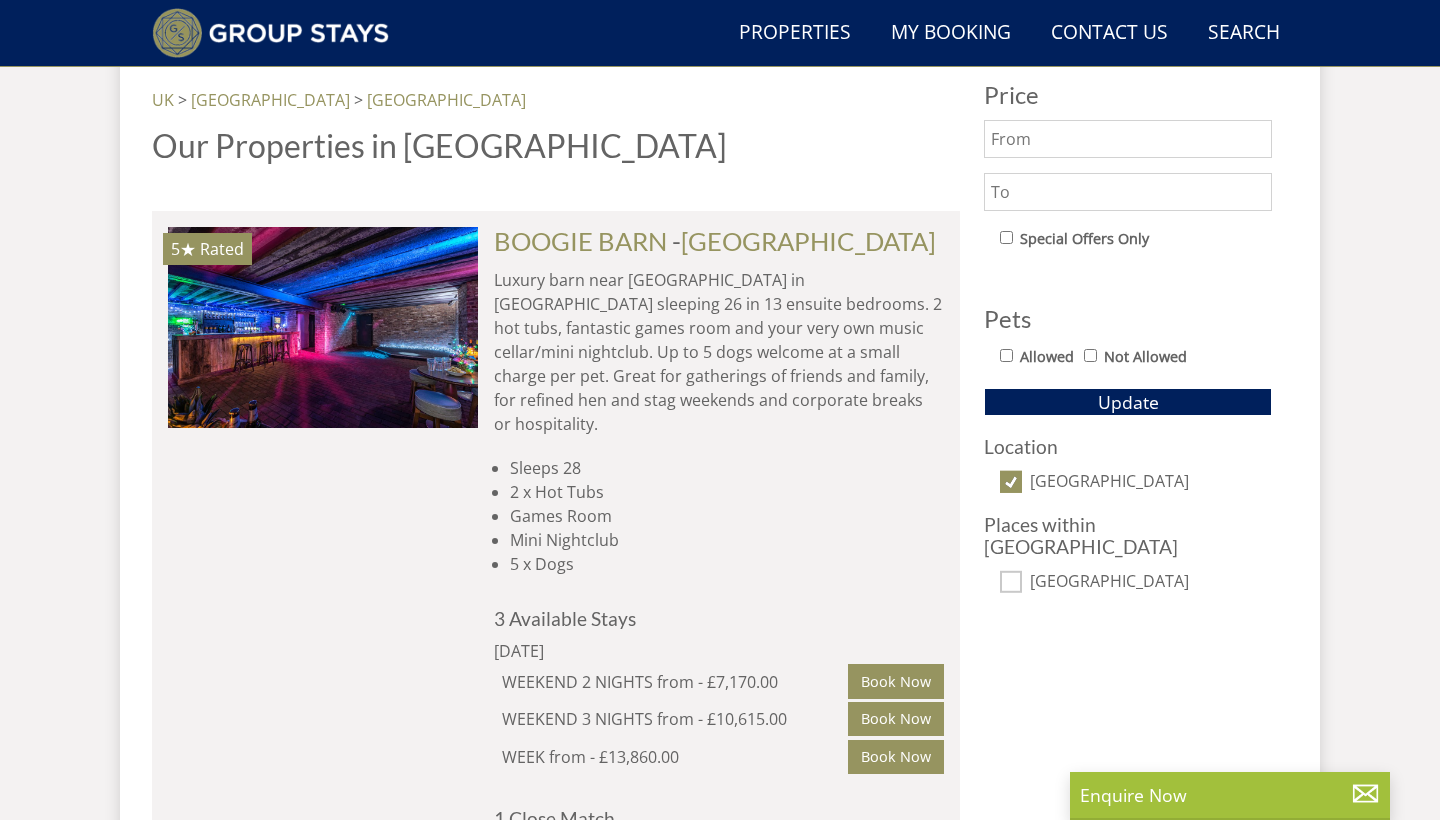 click on "[GEOGRAPHIC_DATA]" at bounding box center [1011, 482] 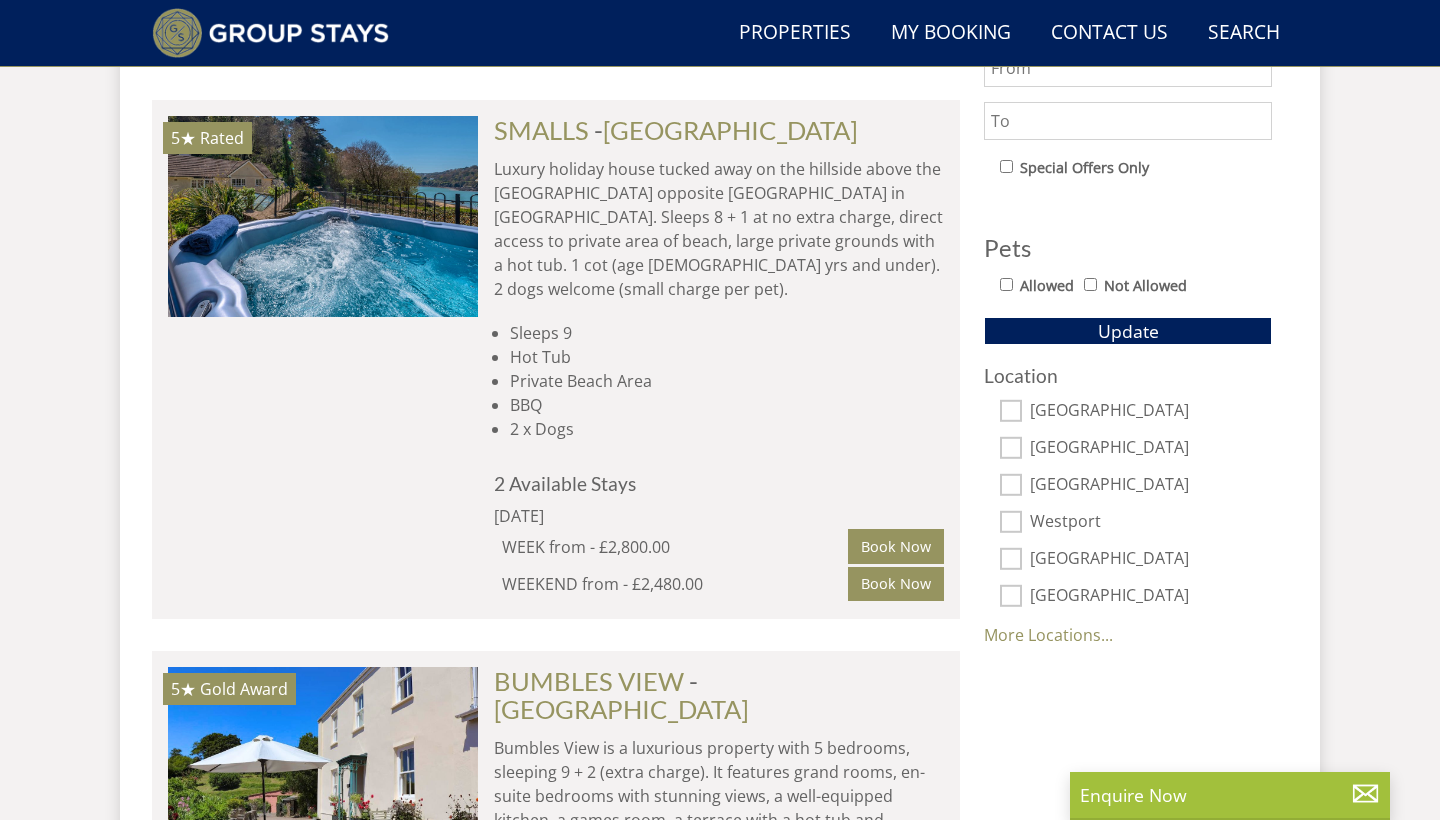 scroll, scrollTop: 1169, scrollLeft: 0, axis: vertical 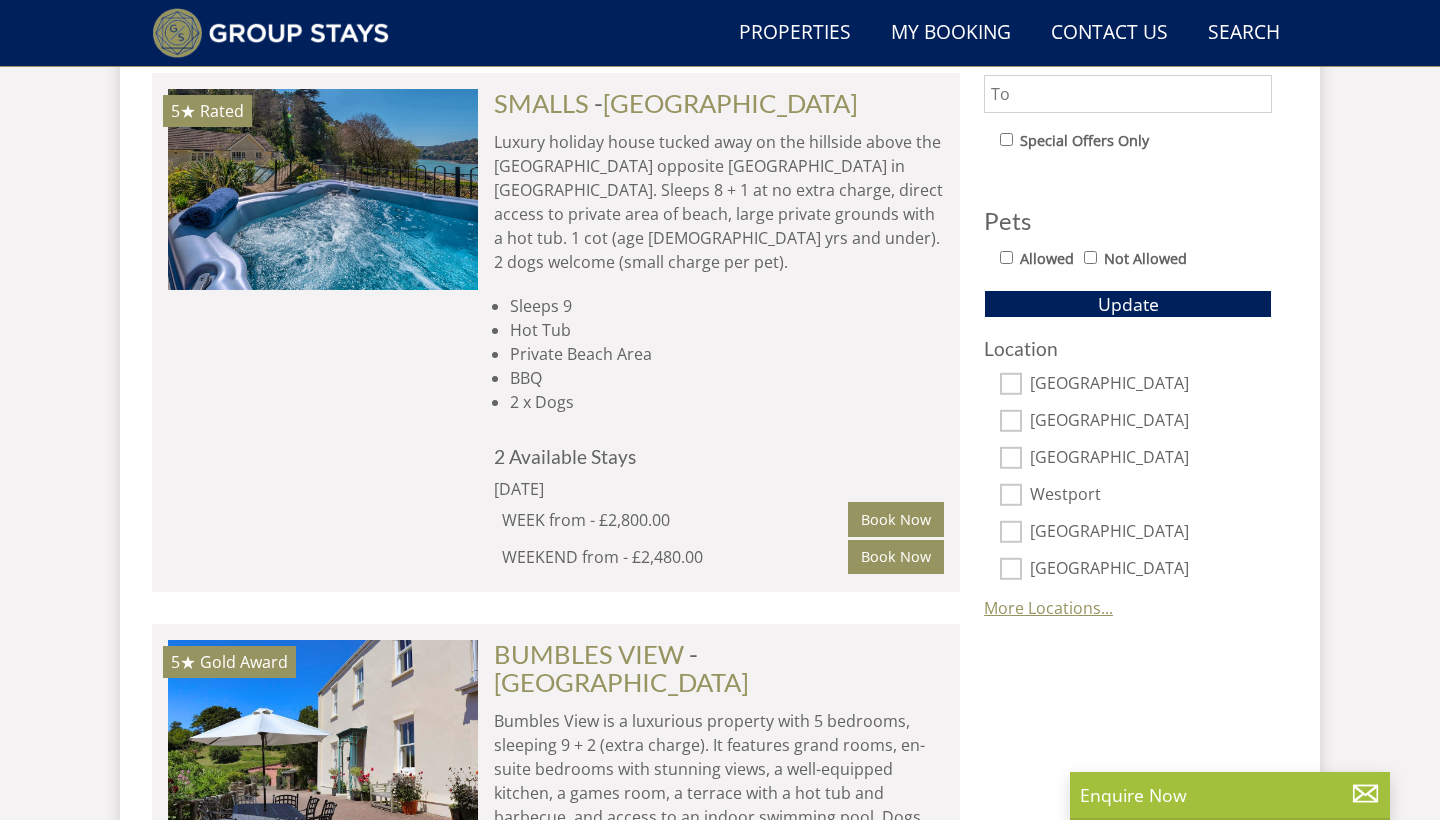 click on "More Locations..." at bounding box center (1048, 608) 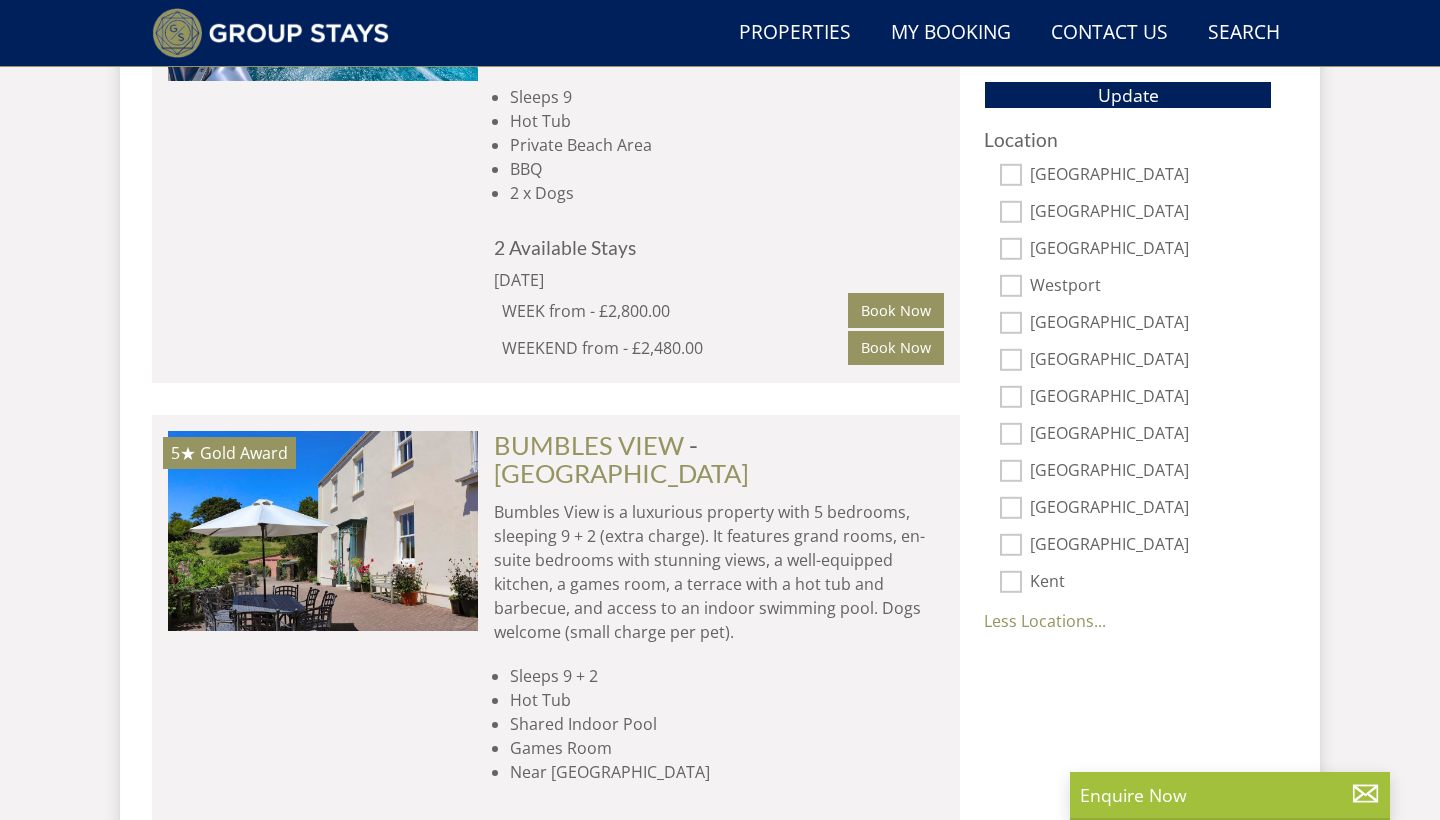 scroll, scrollTop: 1390, scrollLeft: 0, axis: vertical 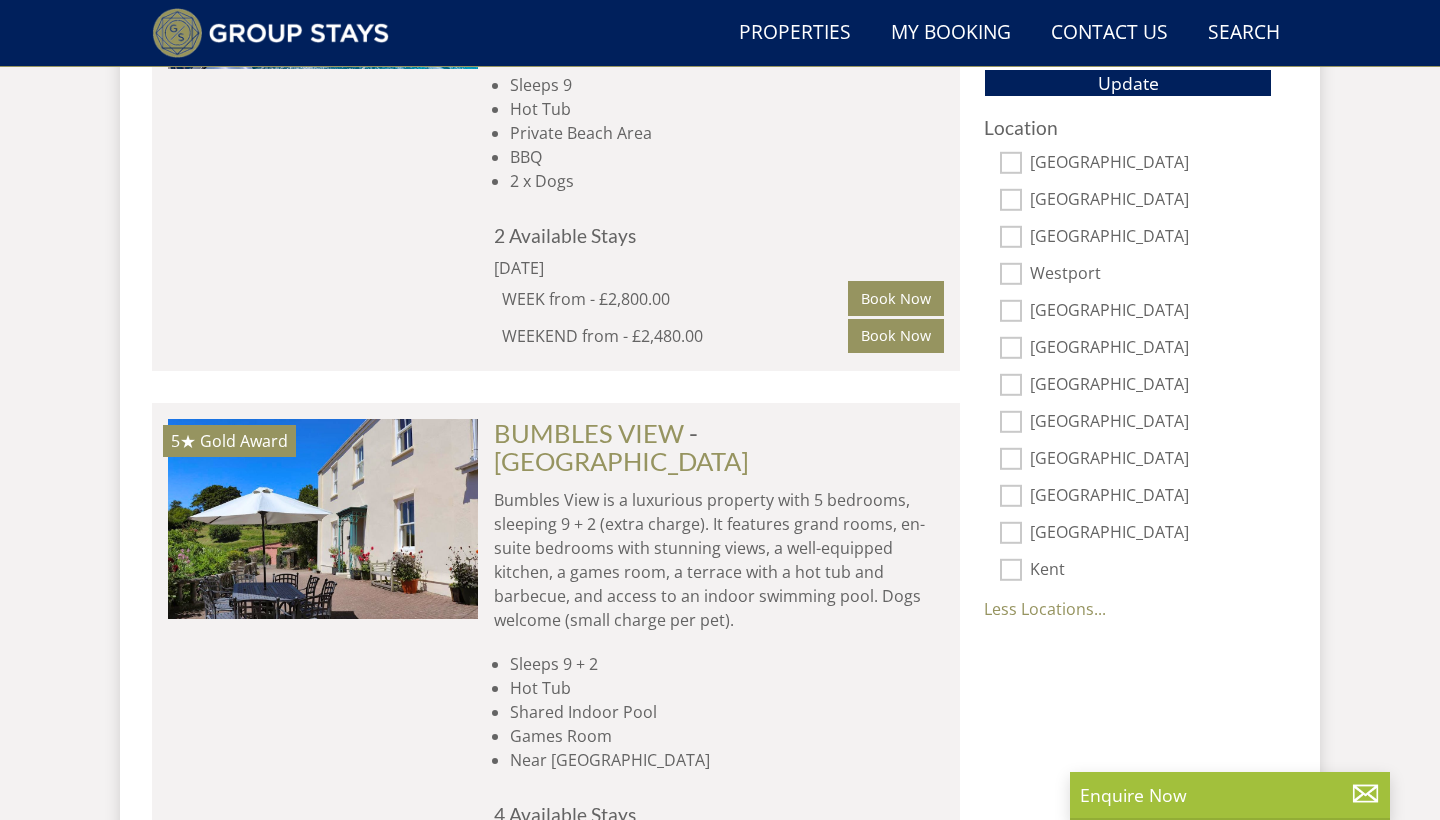 click on "[GEOGRAPHIC_DATA]" at bounding box center [1011, 496] 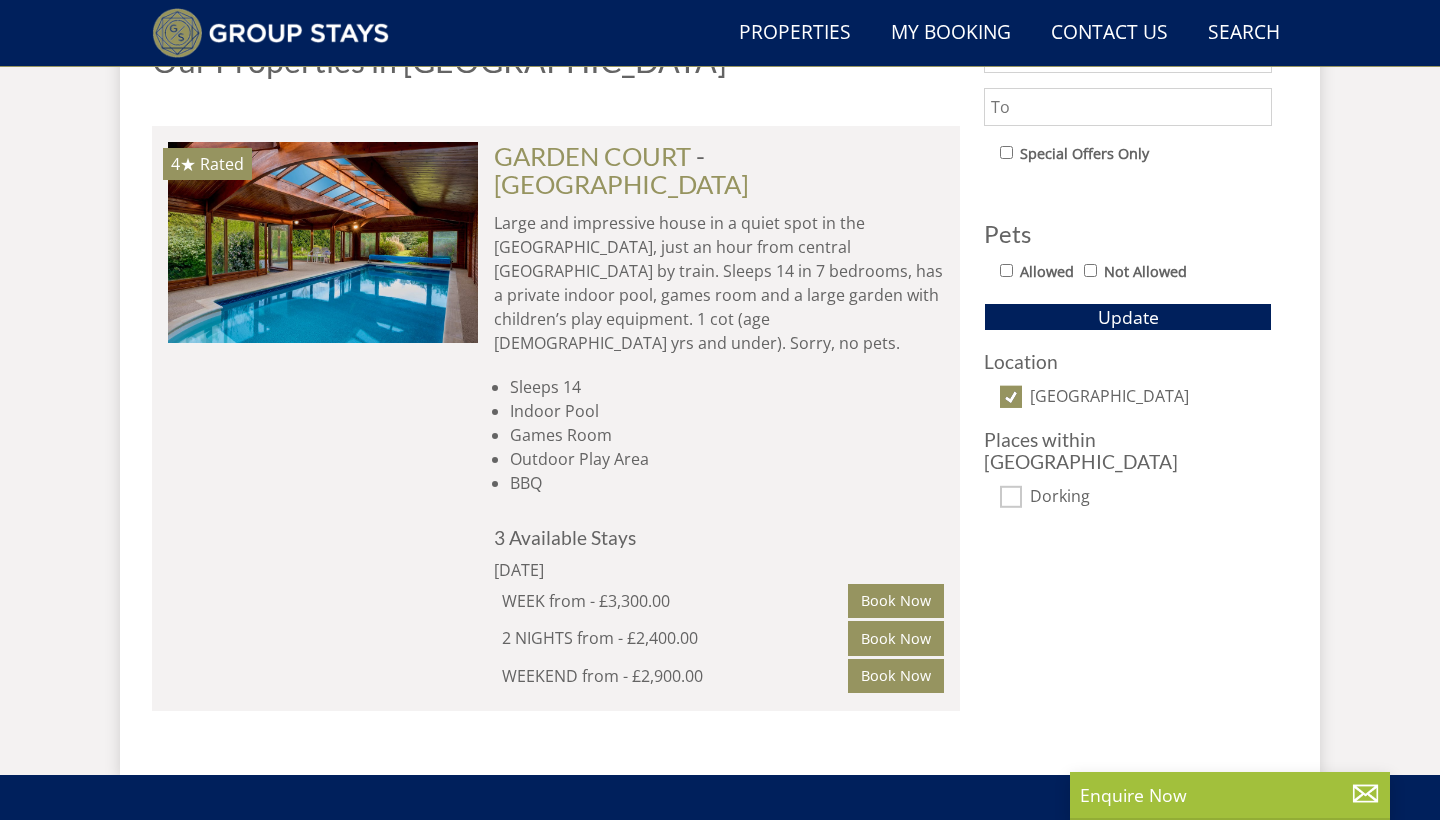 scroll, scrollTop: 1159, scrollLeft: 0, axis: vertical 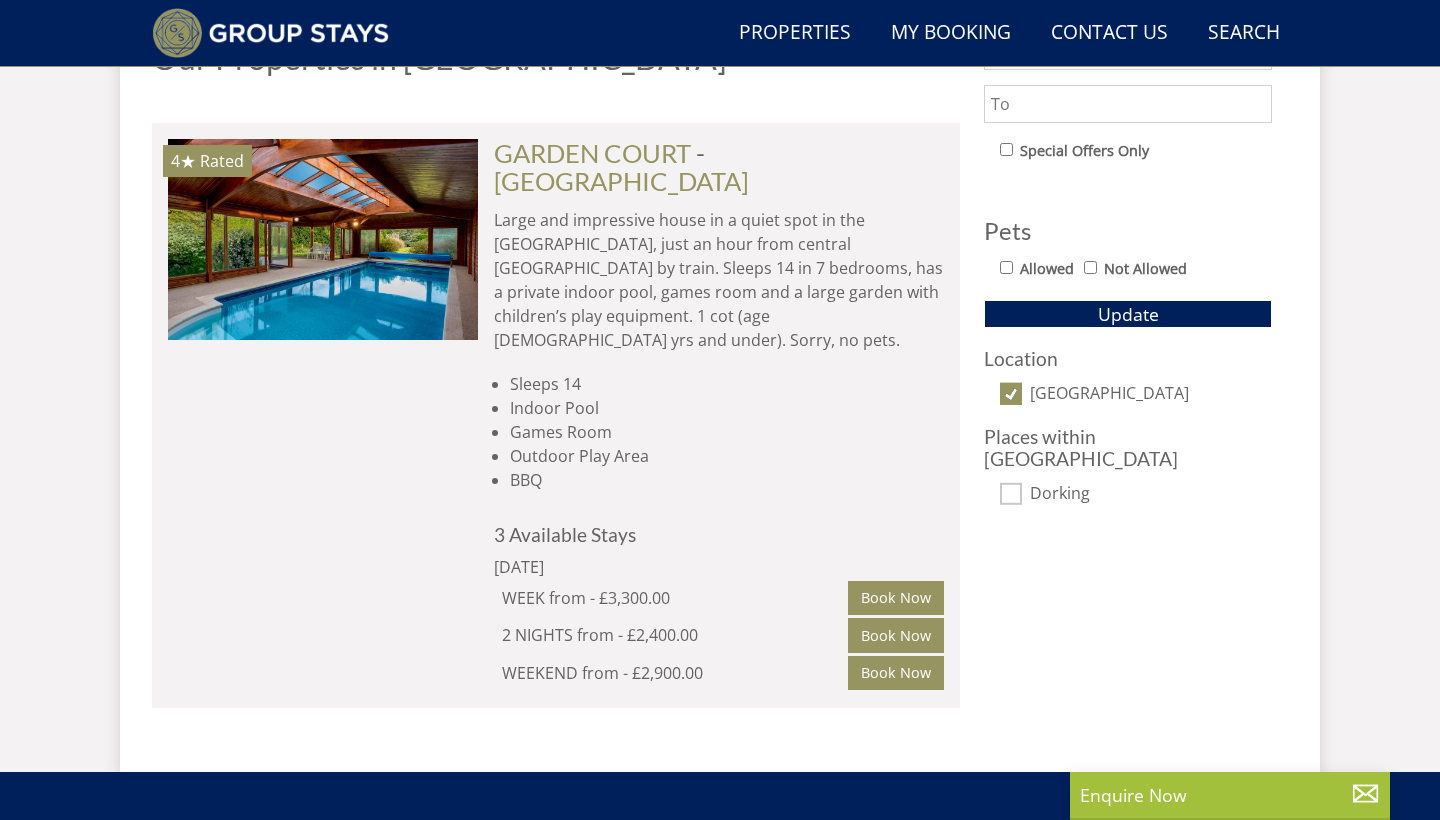 click on "[GEOGRAPHIC_DATA]" at bounding box center [1011, 394] 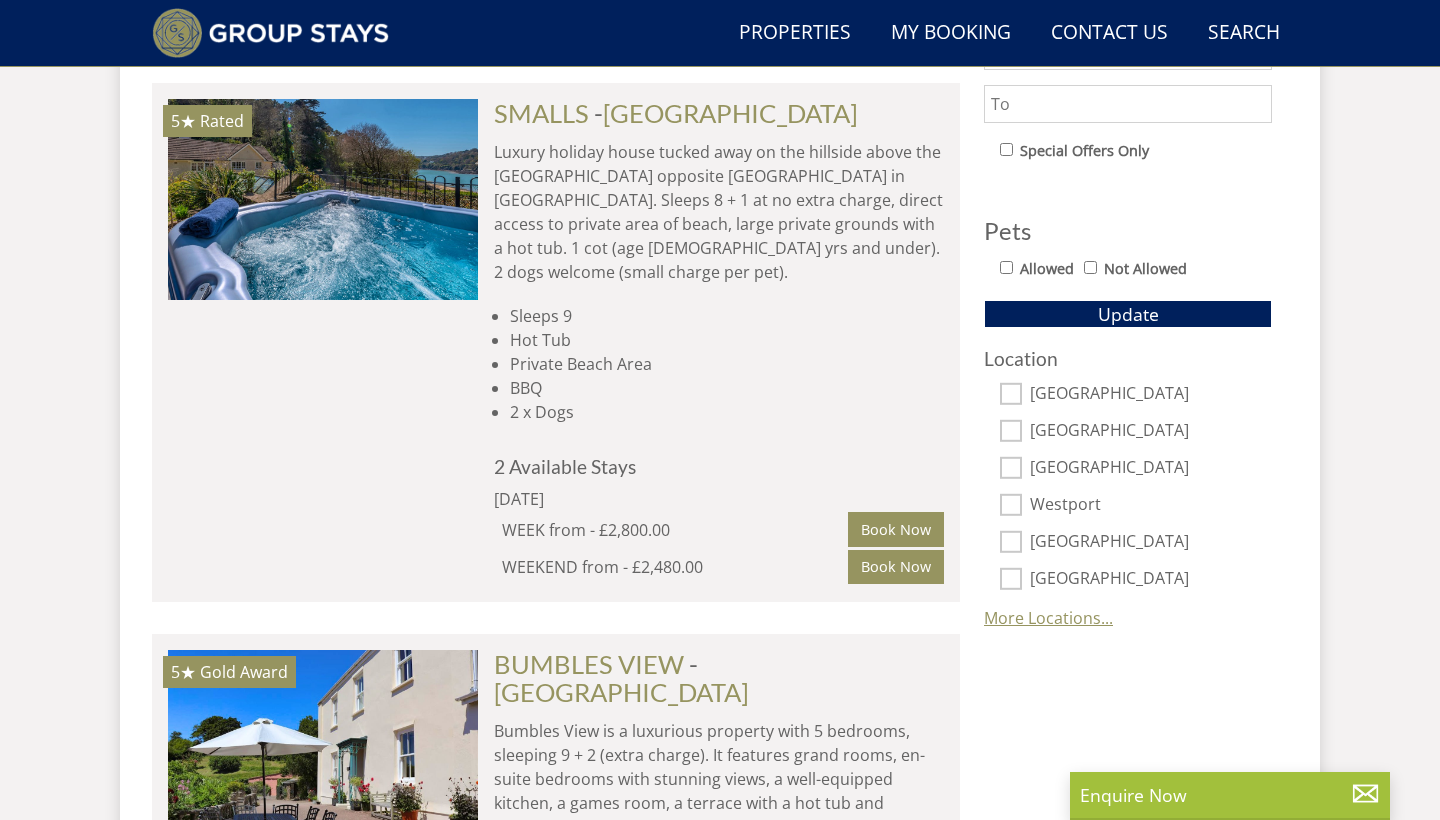 click on "More Locations..." at bounding box center [1048, 618] 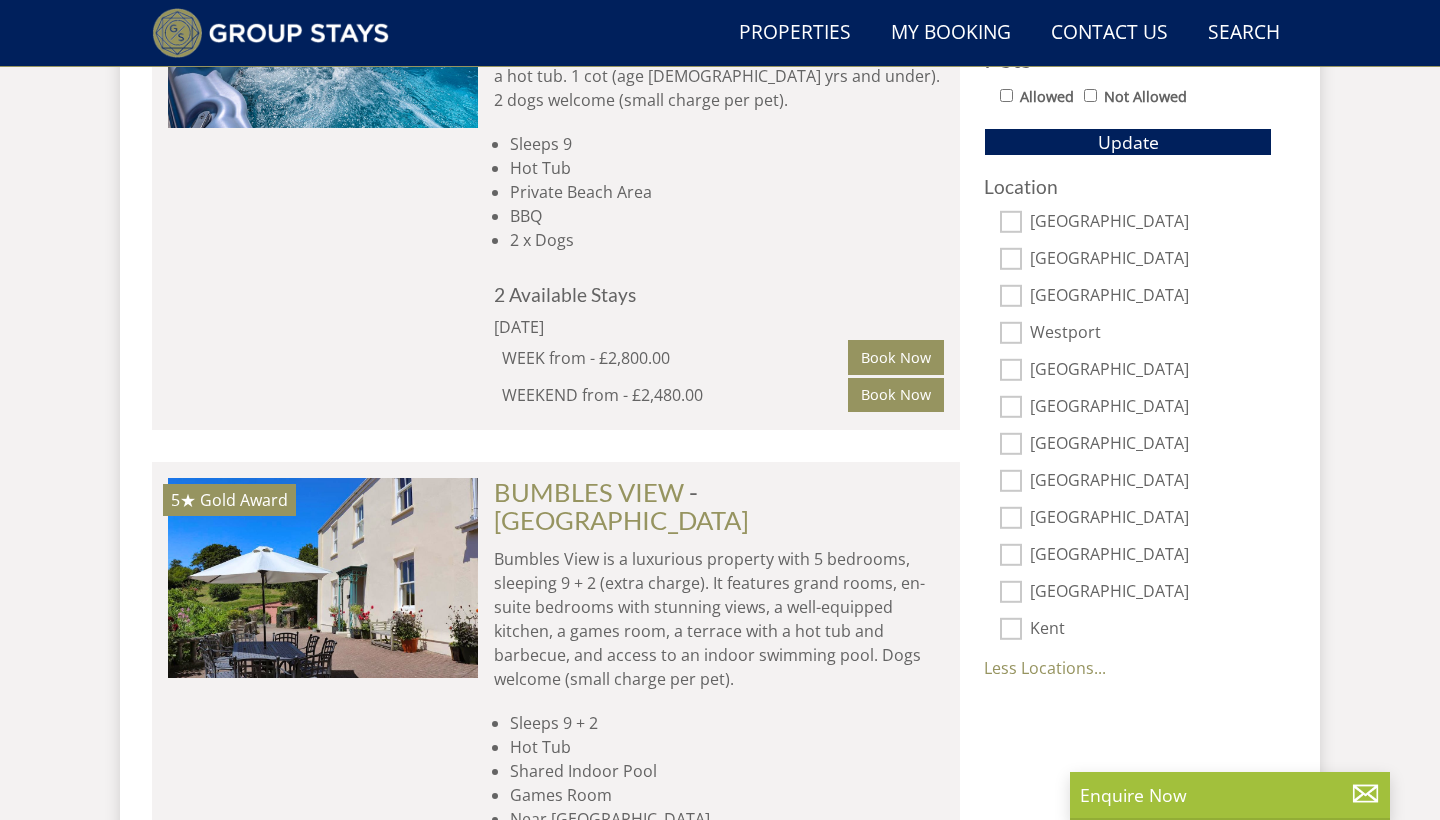 scroll, scrollTop: 1337, scrollLeft: 0, axis: vertical 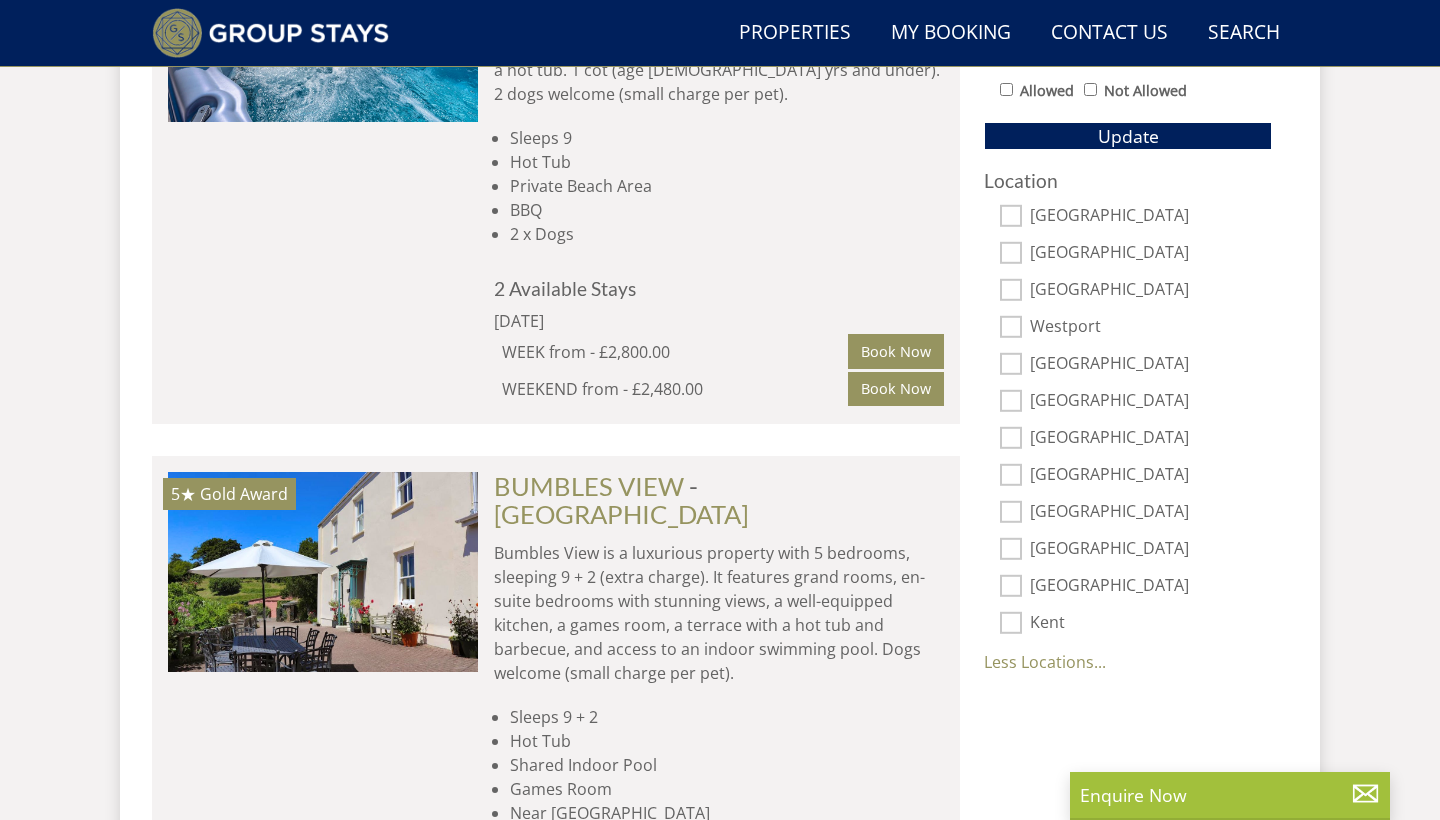 click on "[GEOGRAPHIC_DATA]" at bounding box center [1011, 586] 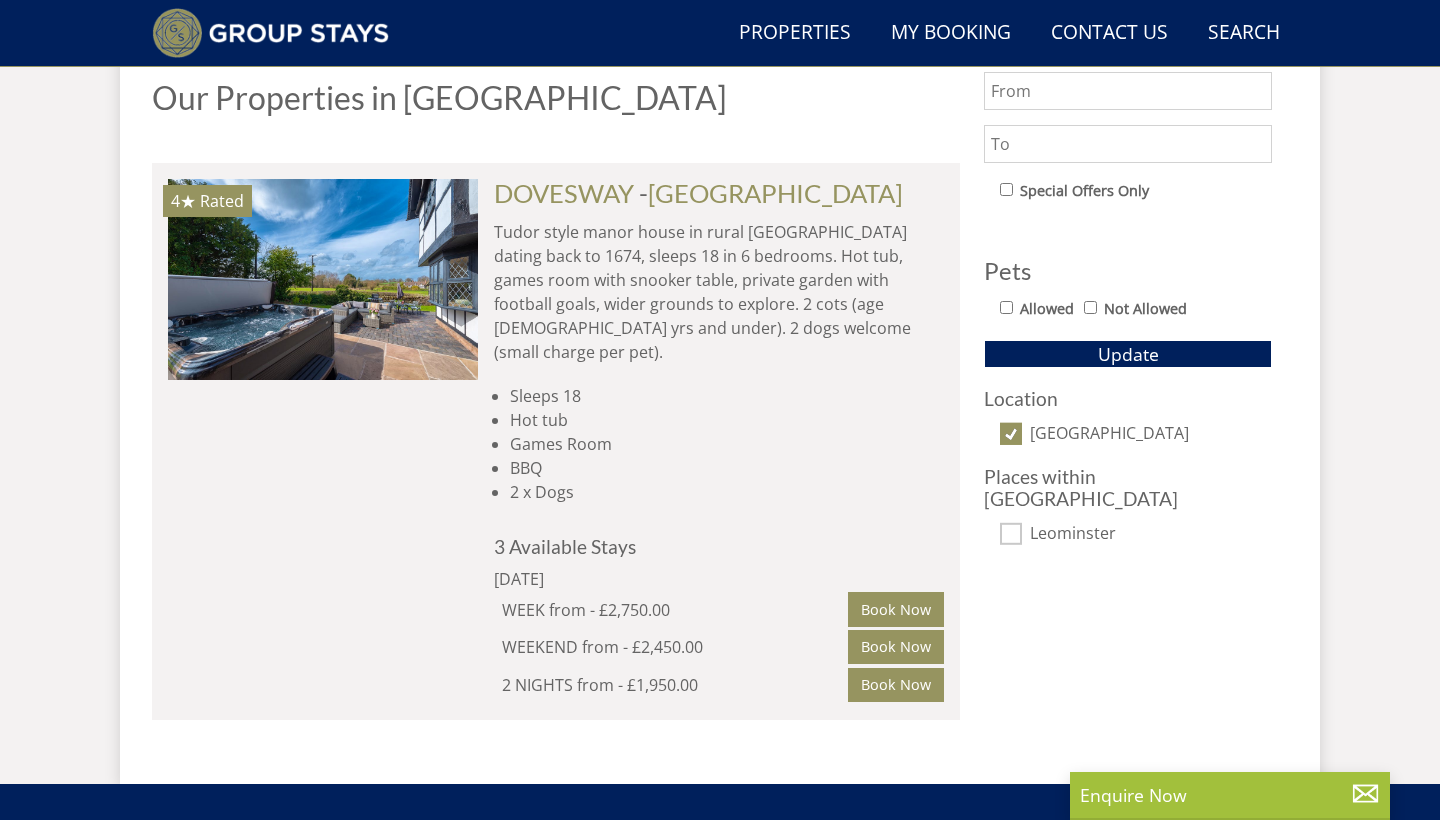 scroll, scrollTop: 1118, scrollLeft: 0, axis: vertical 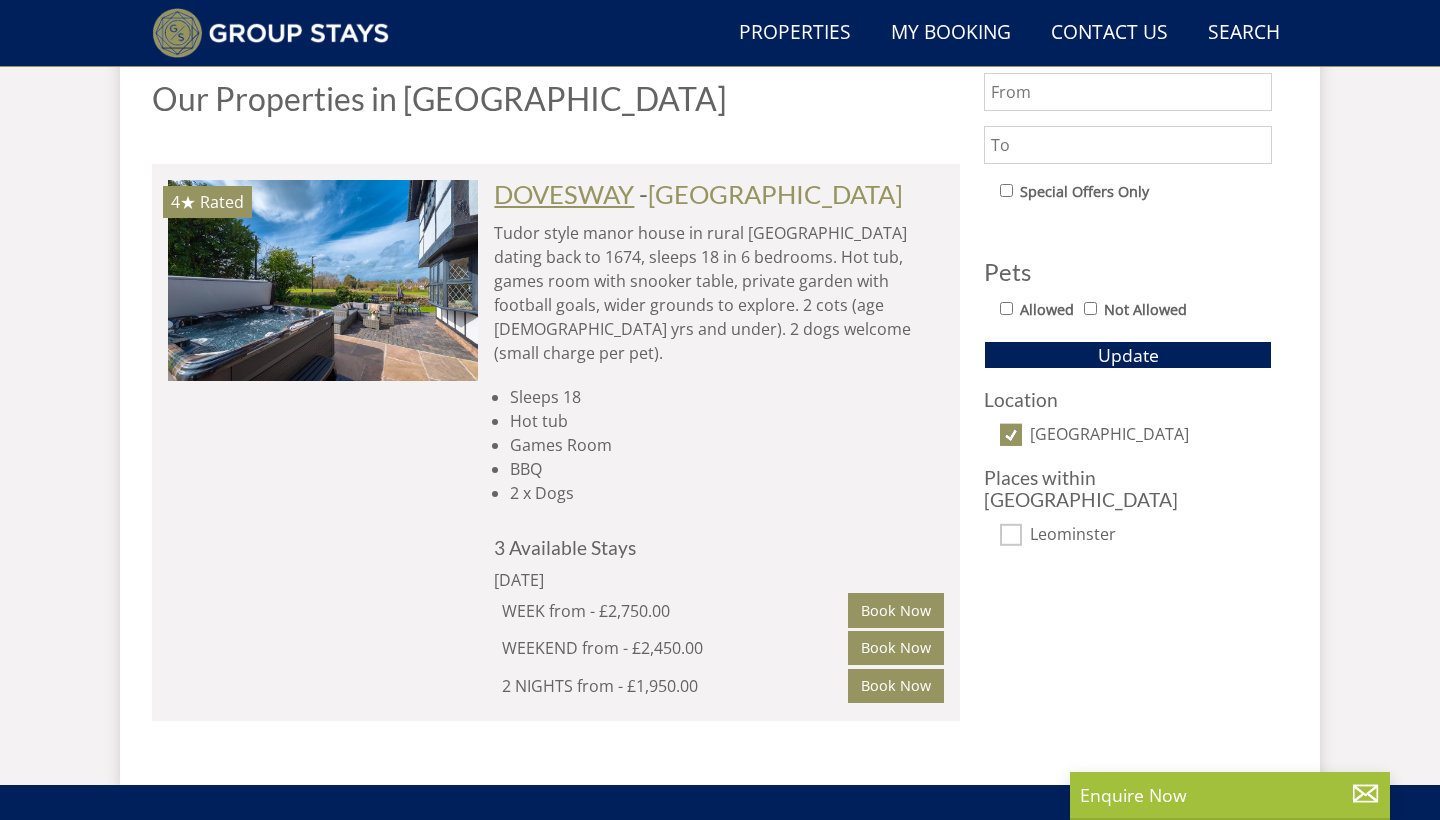 click on "DOVESWAY" at bounding box center [564, 194] 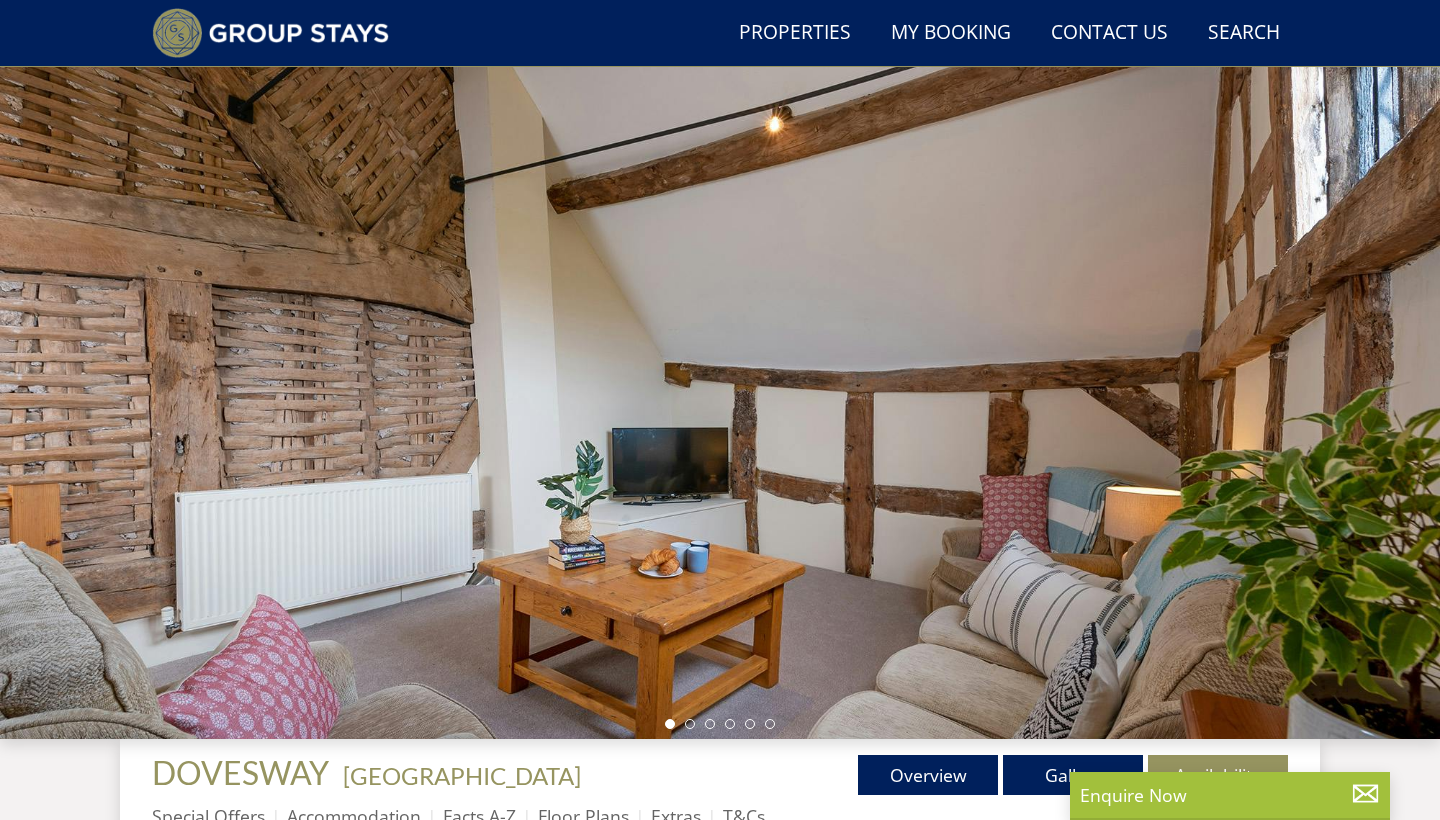 scroll, scrollTop: 72, scrollLeft: 0, axis: vertical 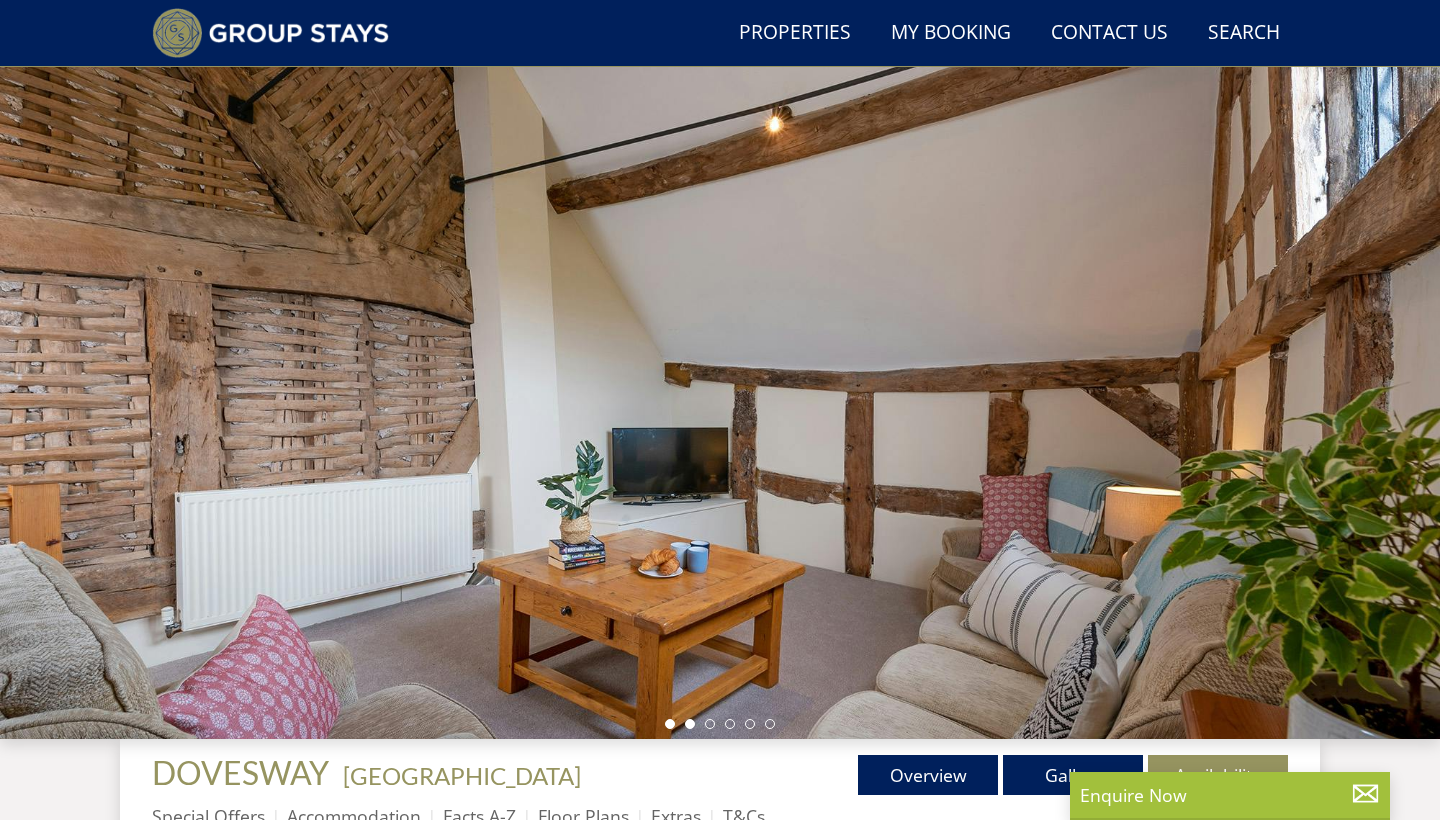 click at bounding box center (690, 724) 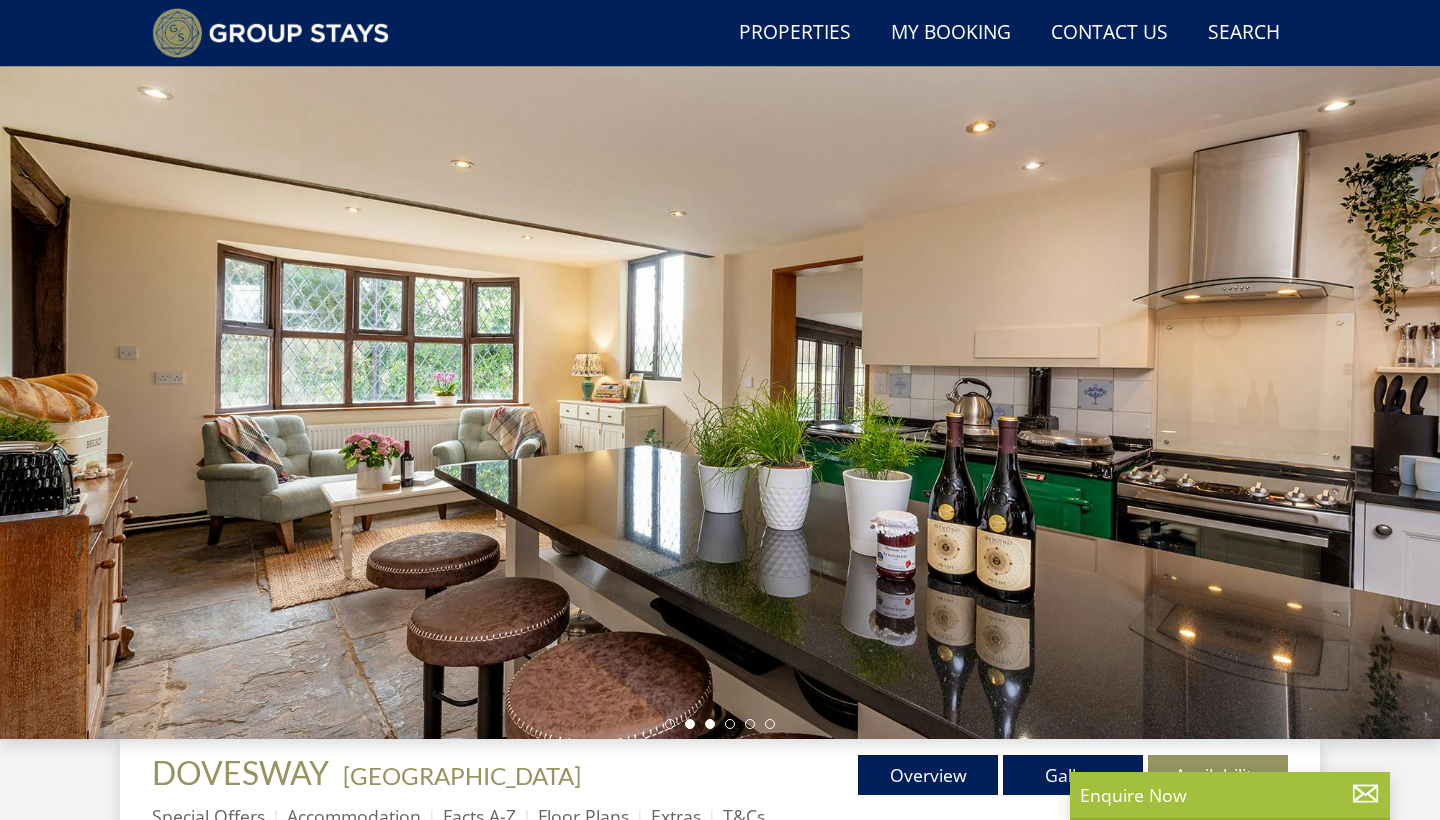 click at bounding box center [710, 724] 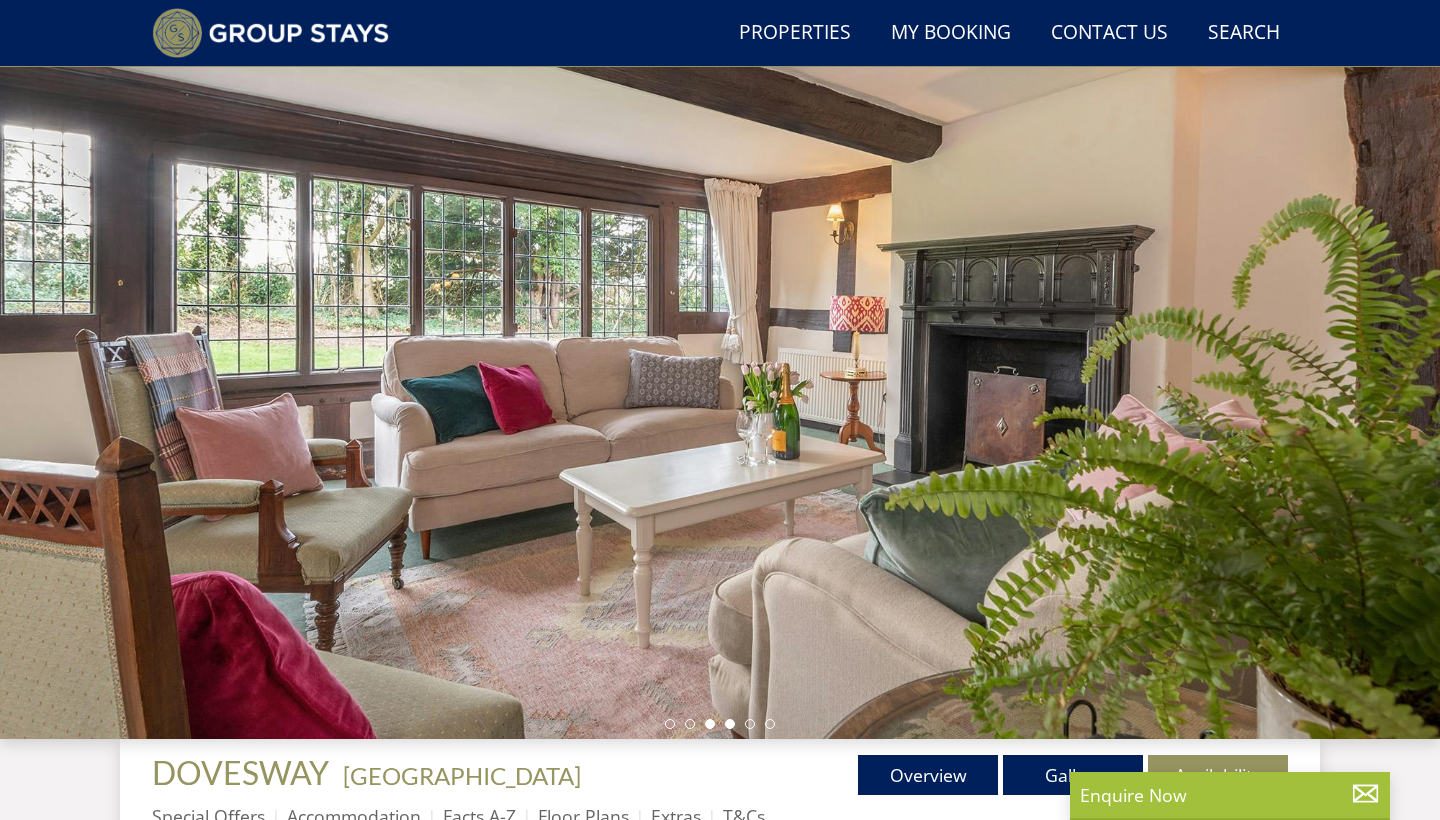 click at bounding box center (730, 724) 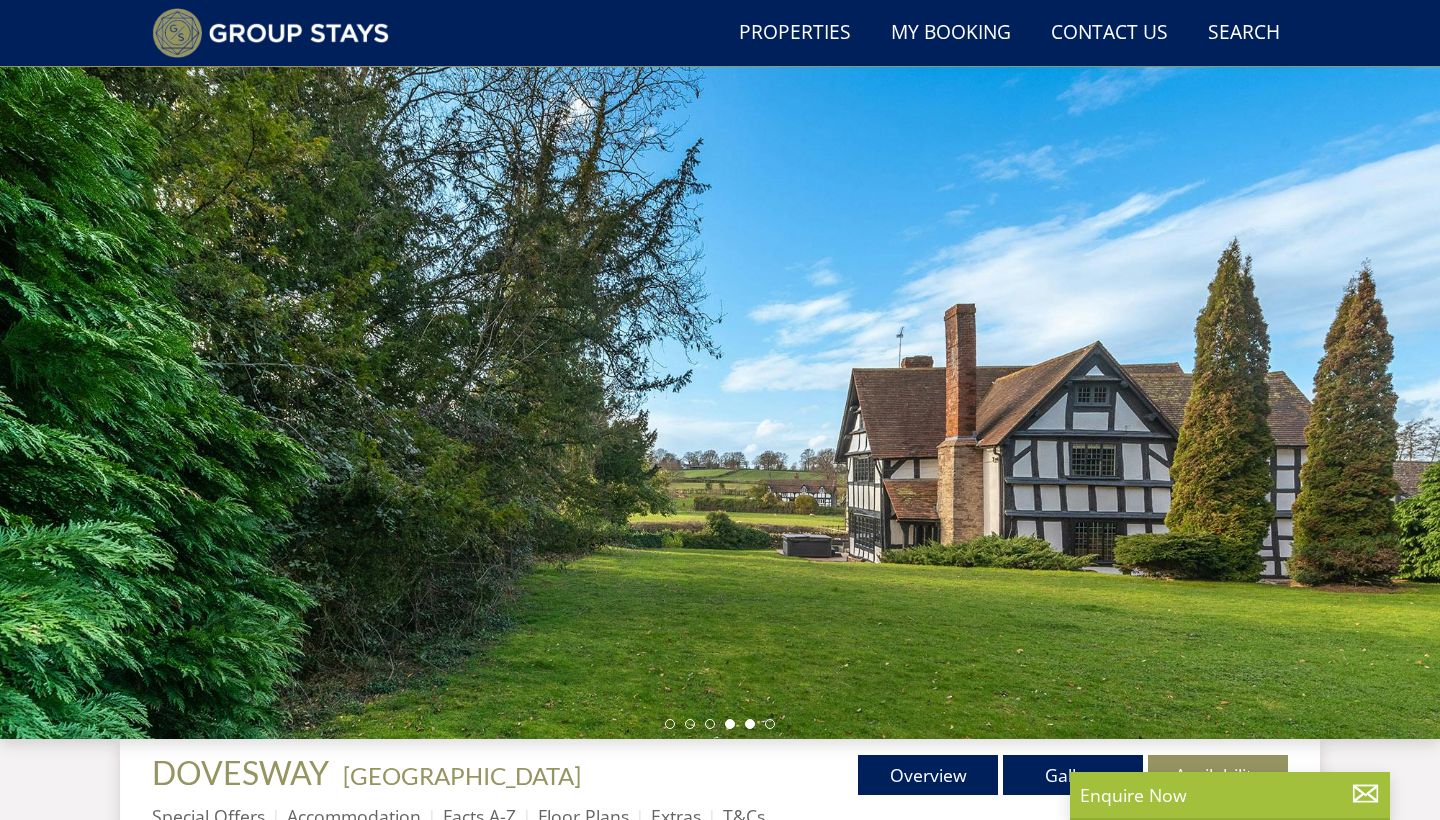 click at bounding box center [750, 724] 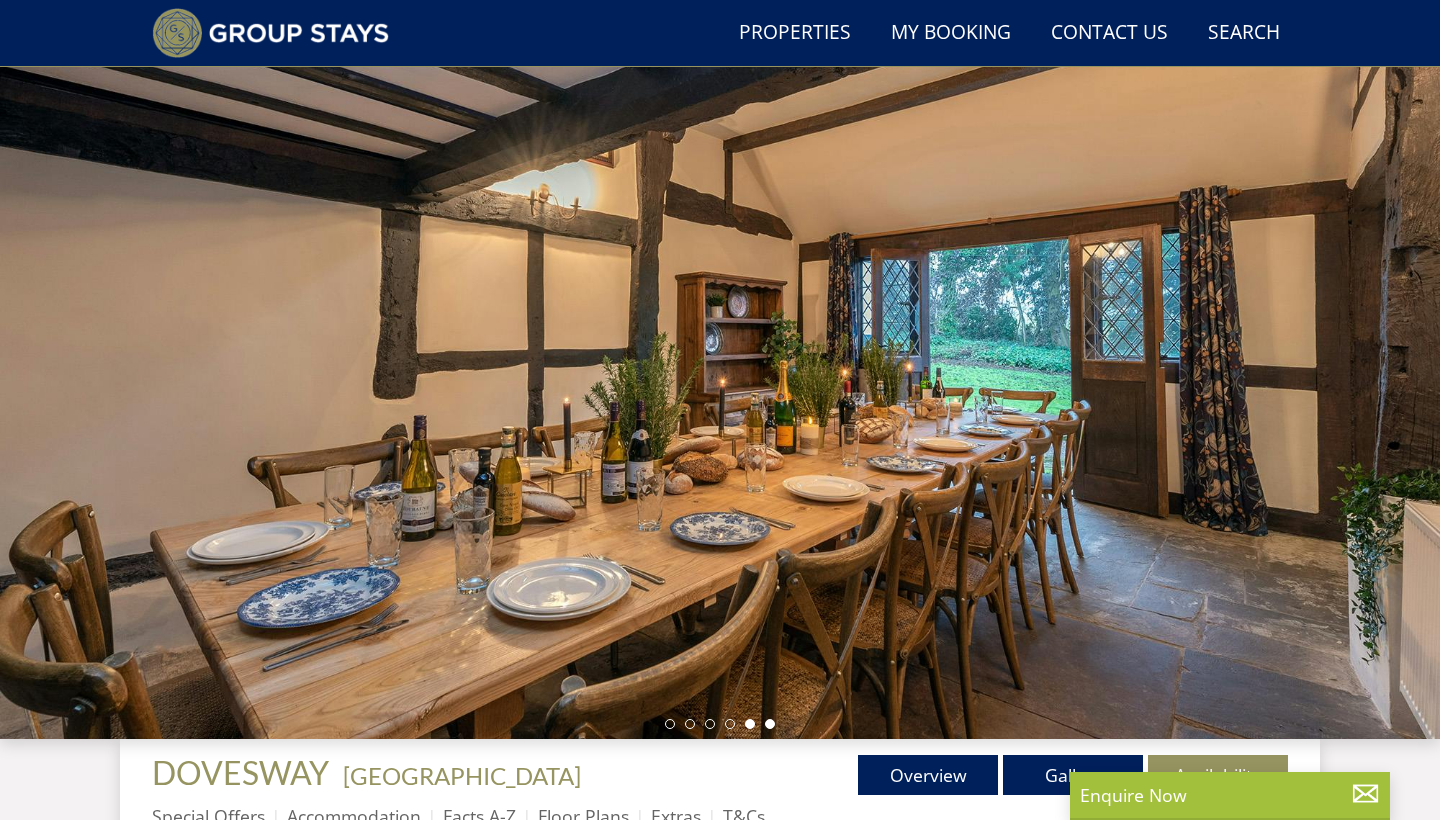 click at bounding box center (770, 724) 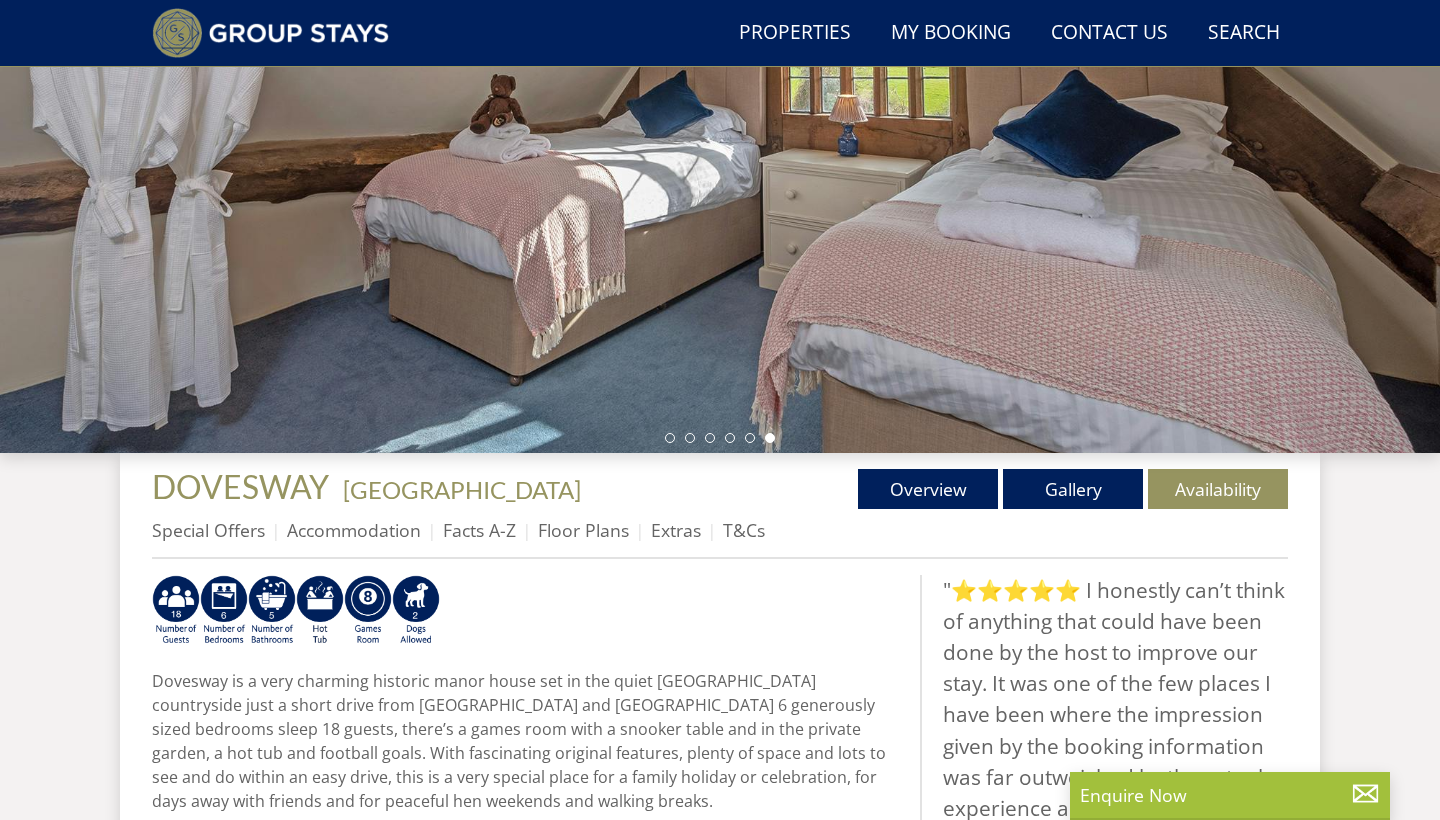 scroll, scrollTop: 396, scrollLeft: 0, axis: vertical 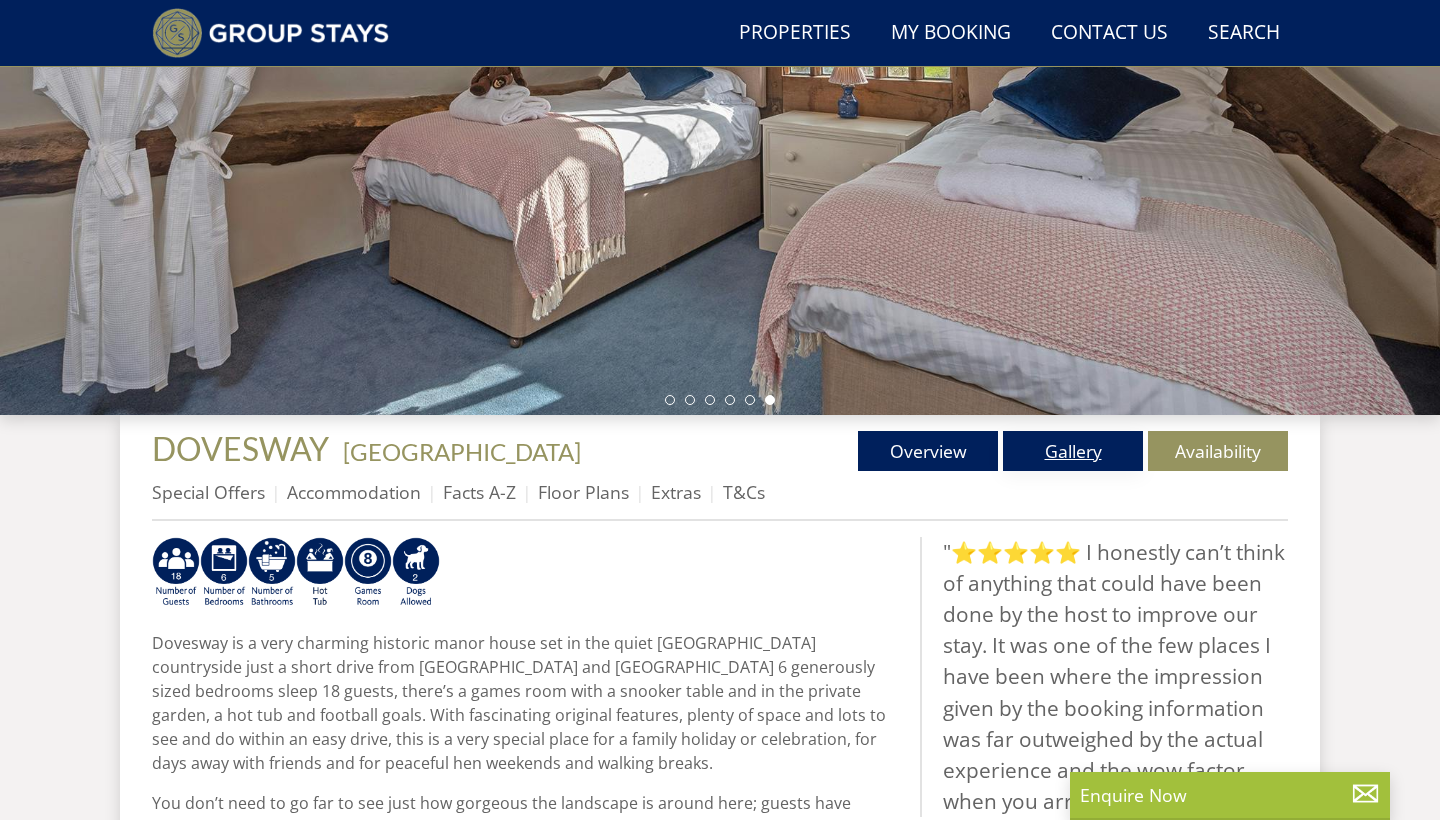 click on "Gallery" at bounding box center [1073, 451] 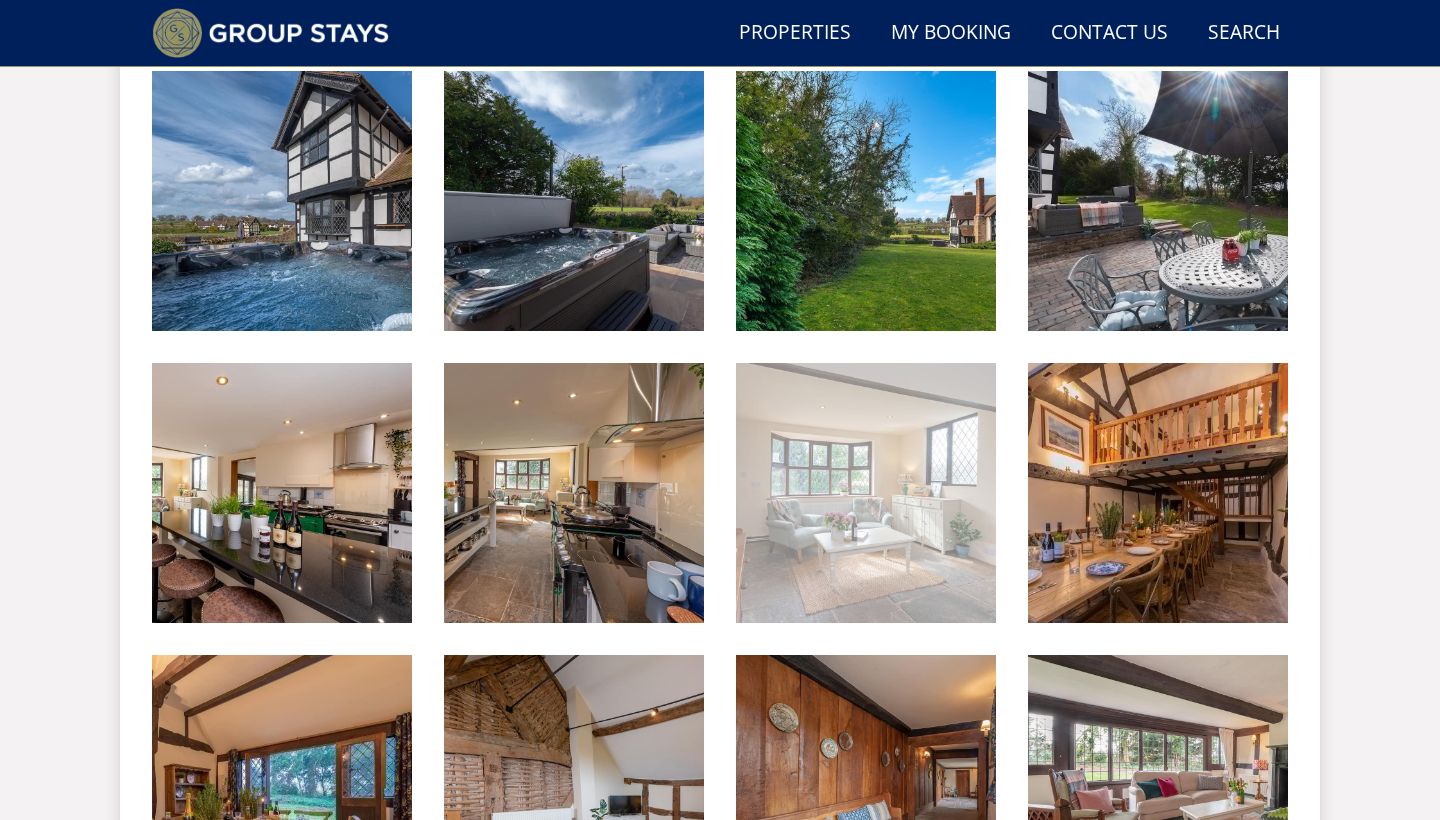 scroll, scrollTop: 859, scrollLeft: 0, axis: vertical 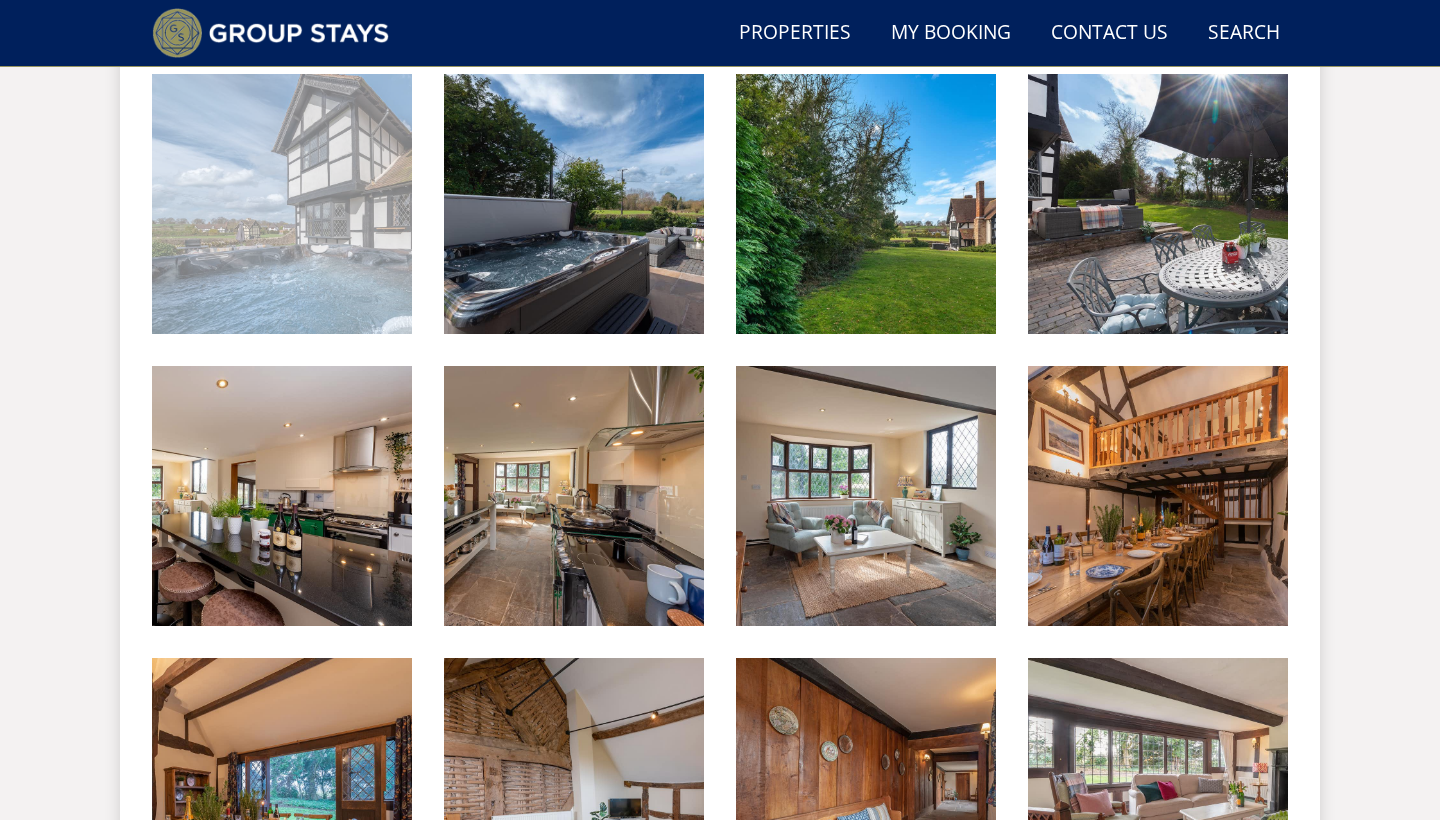 click at bounding box center (282, 204) 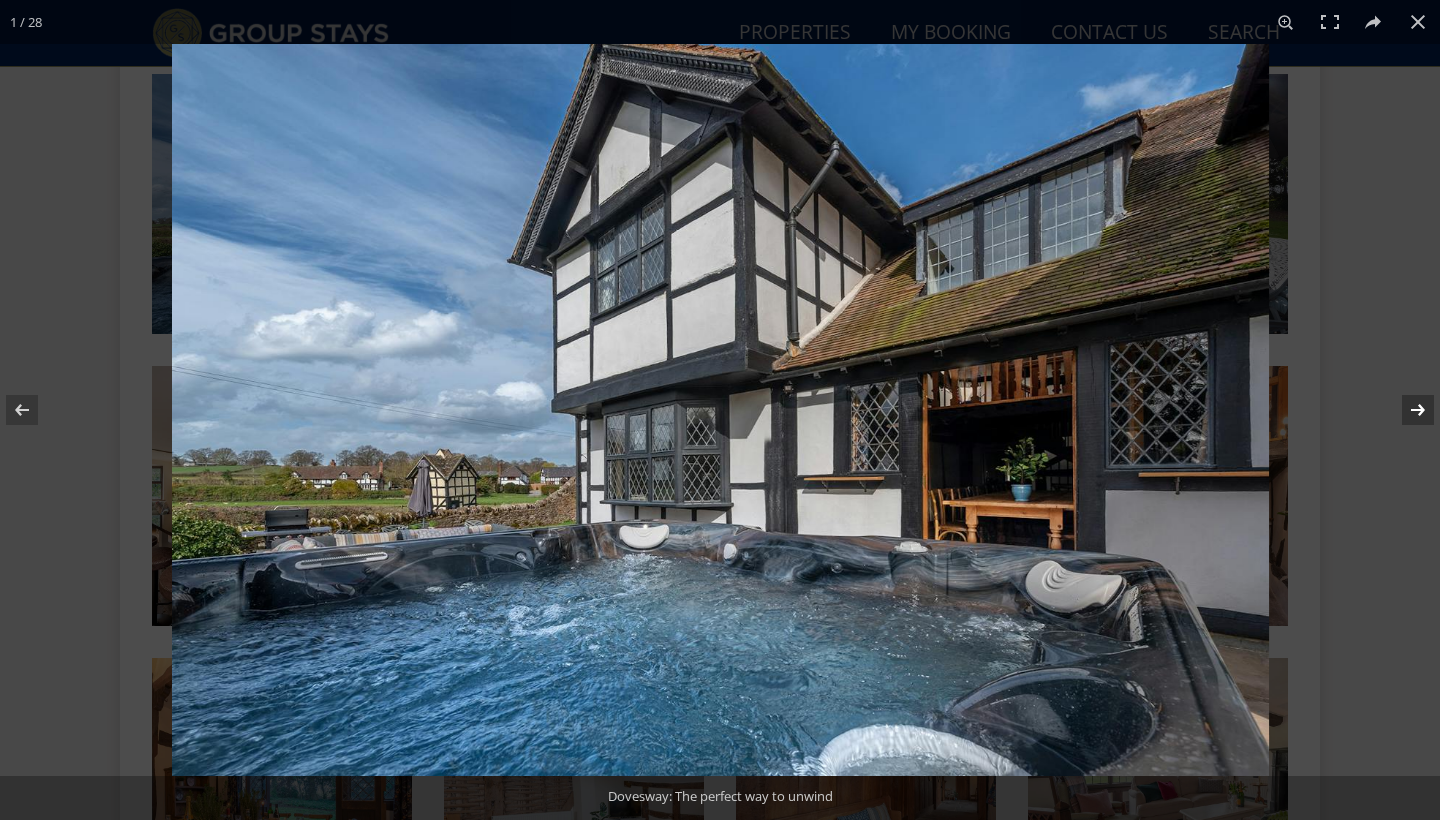 click at bounding box center (1405, 410) 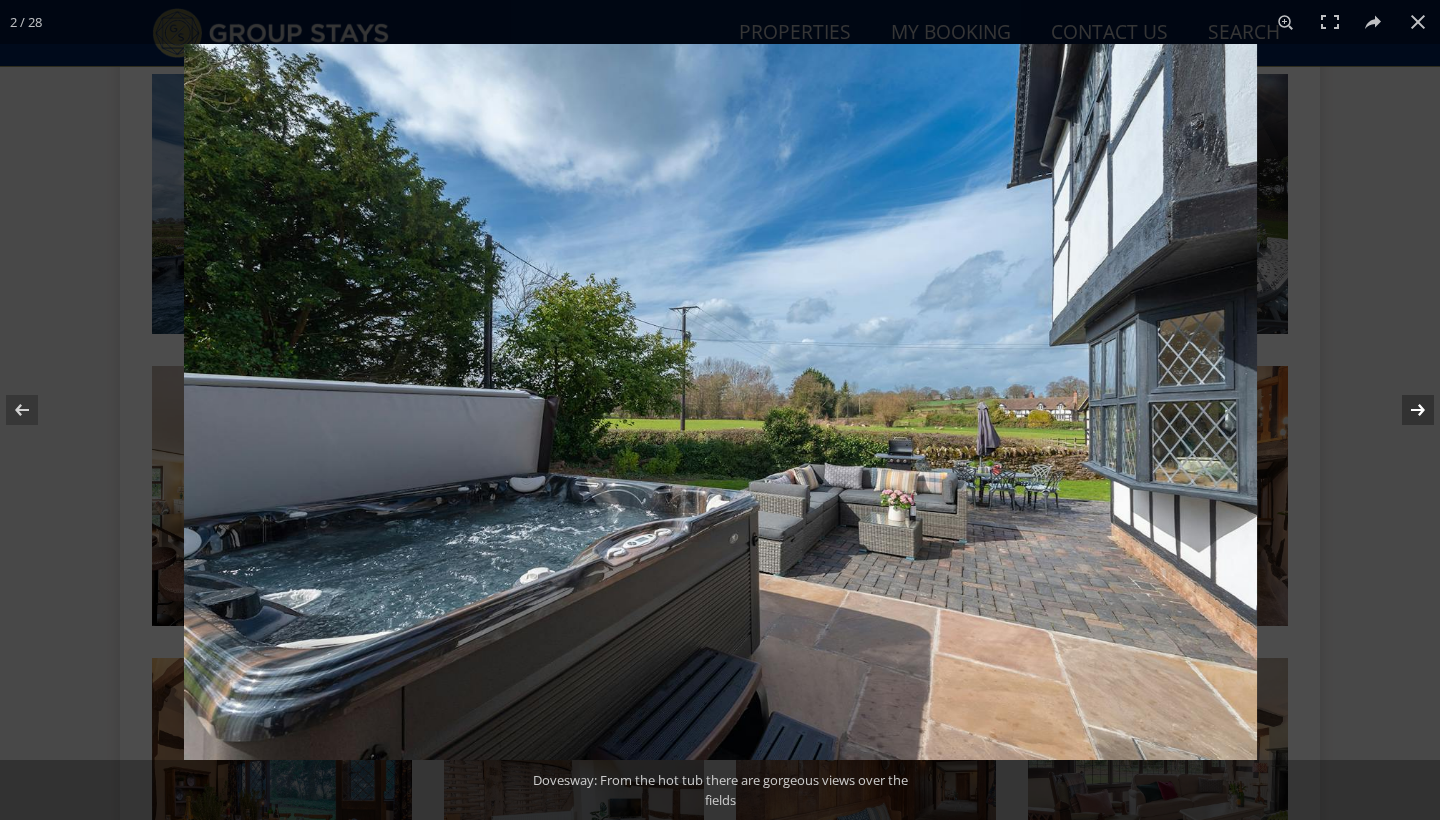 click at bounding box center [1405, 410] 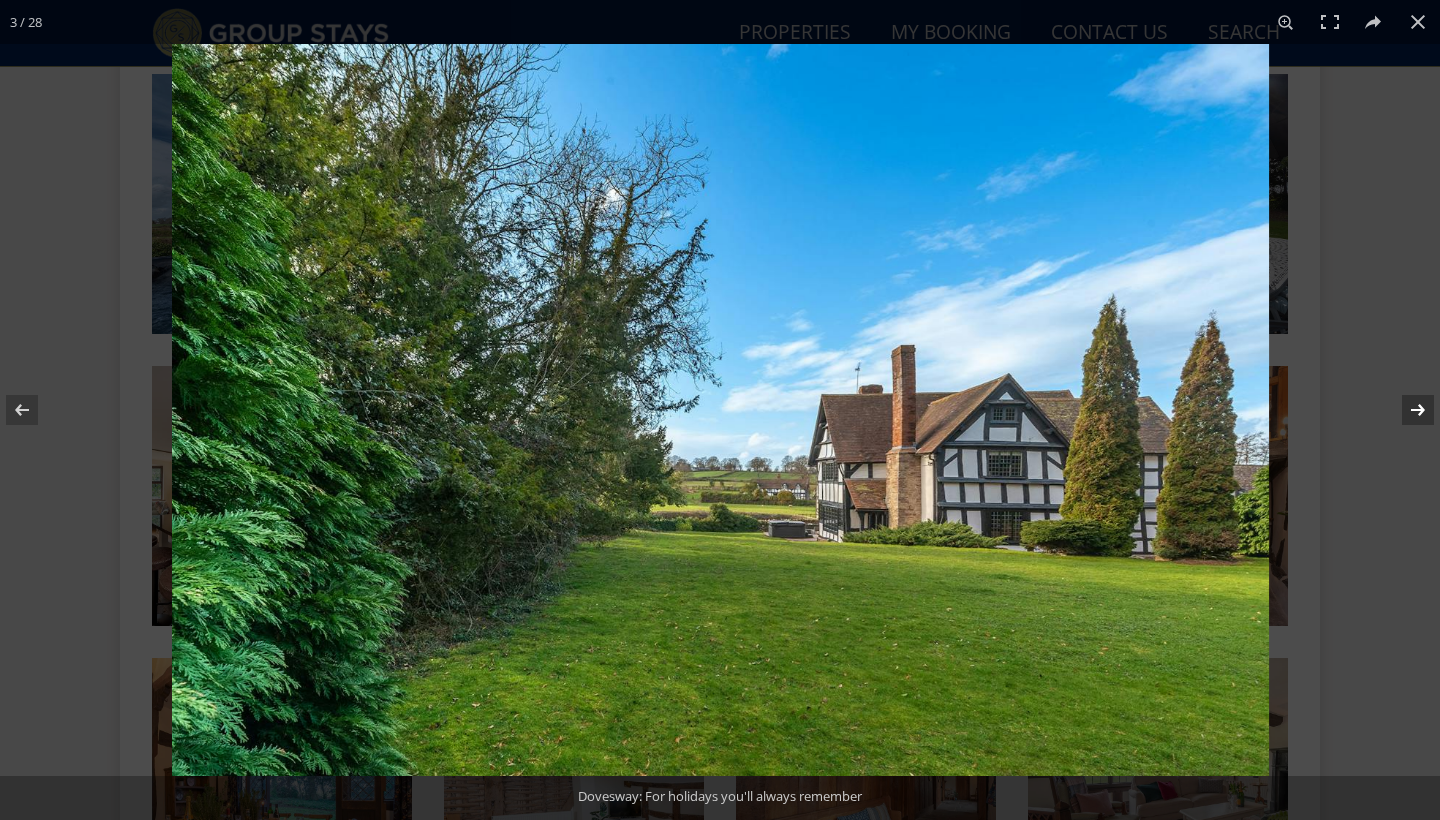 click at bounding box center (1405, 410) 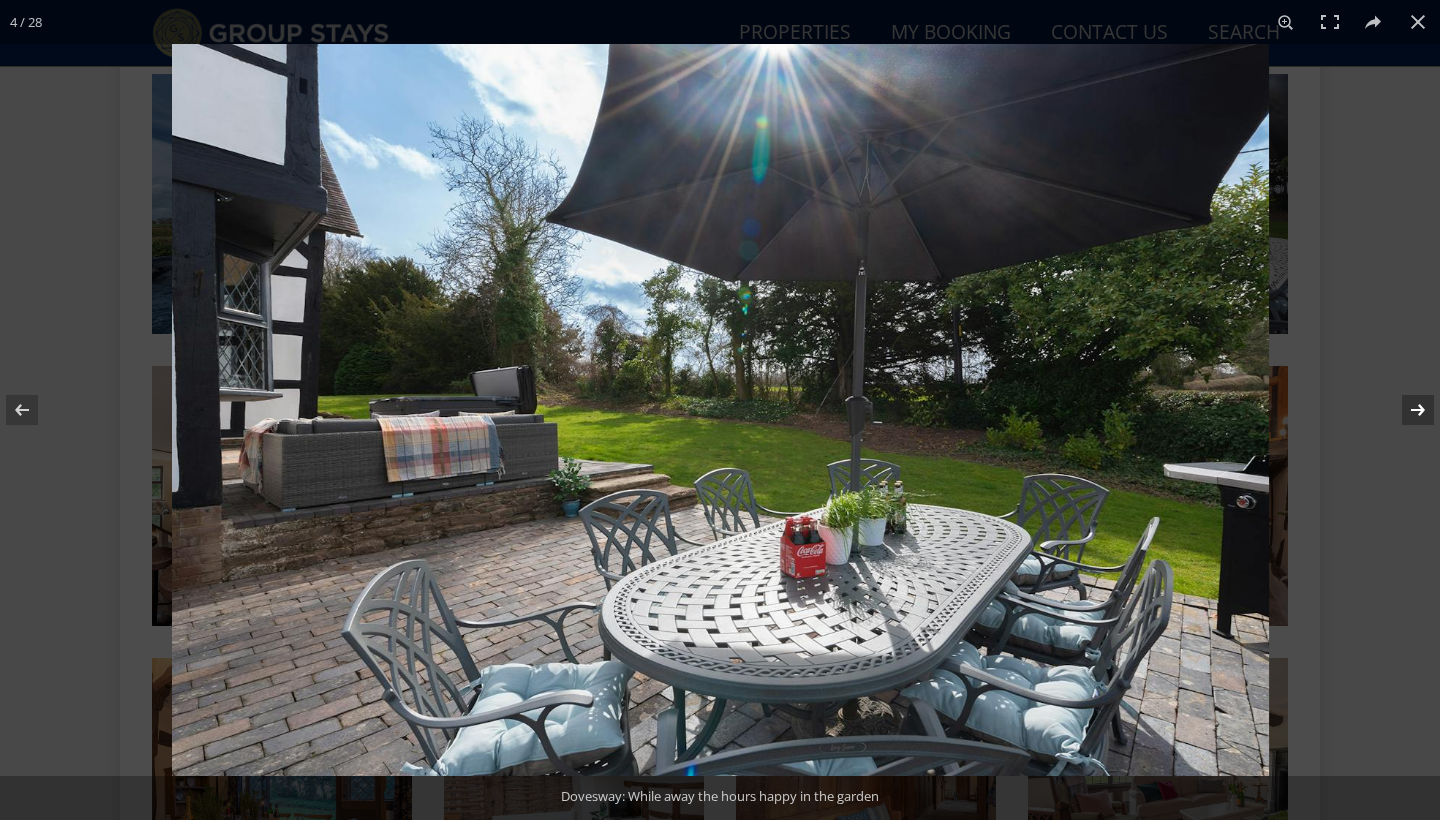click at bounding box center (1405, 410) 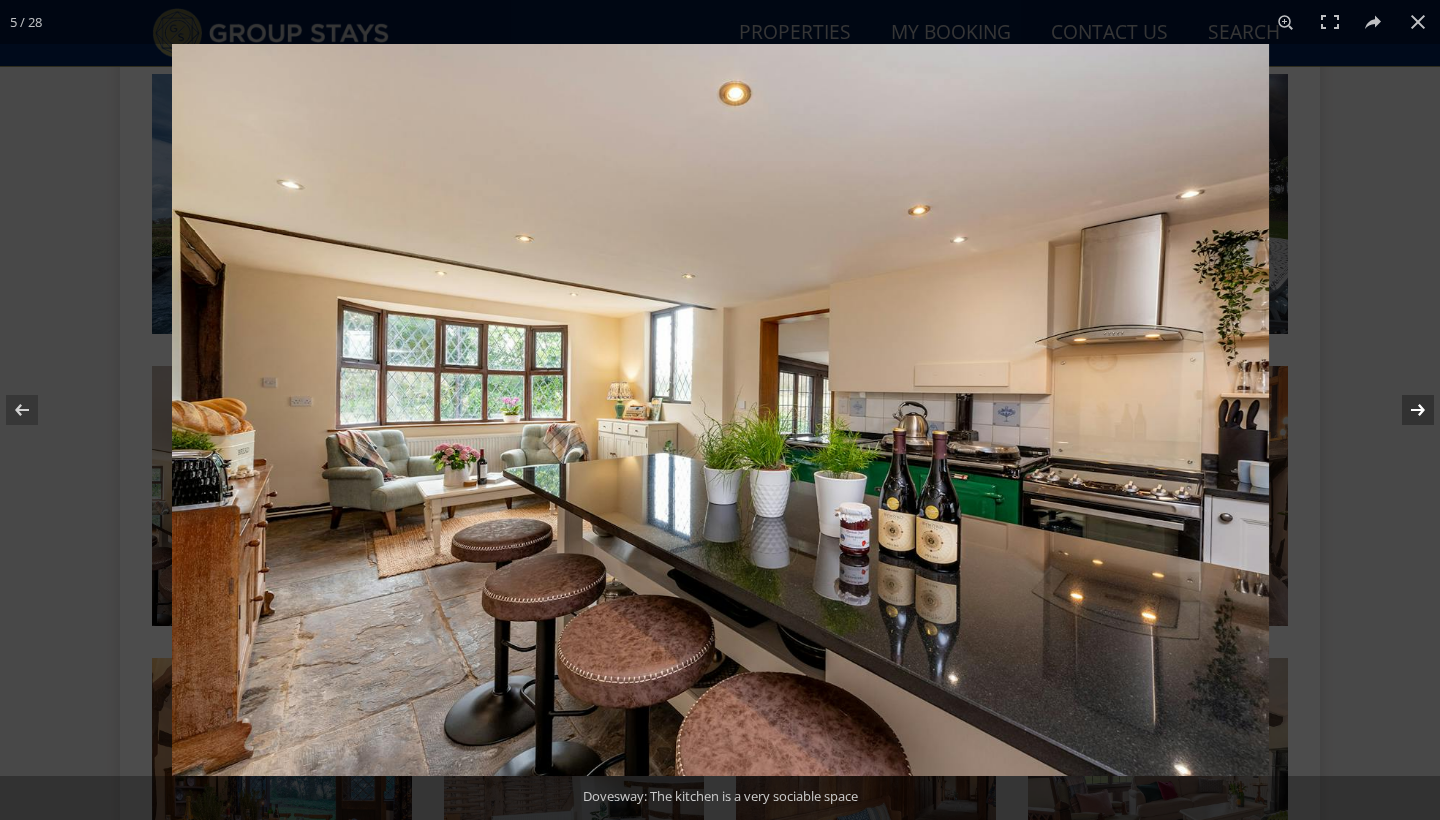 click at bounding box center [1405, 410] 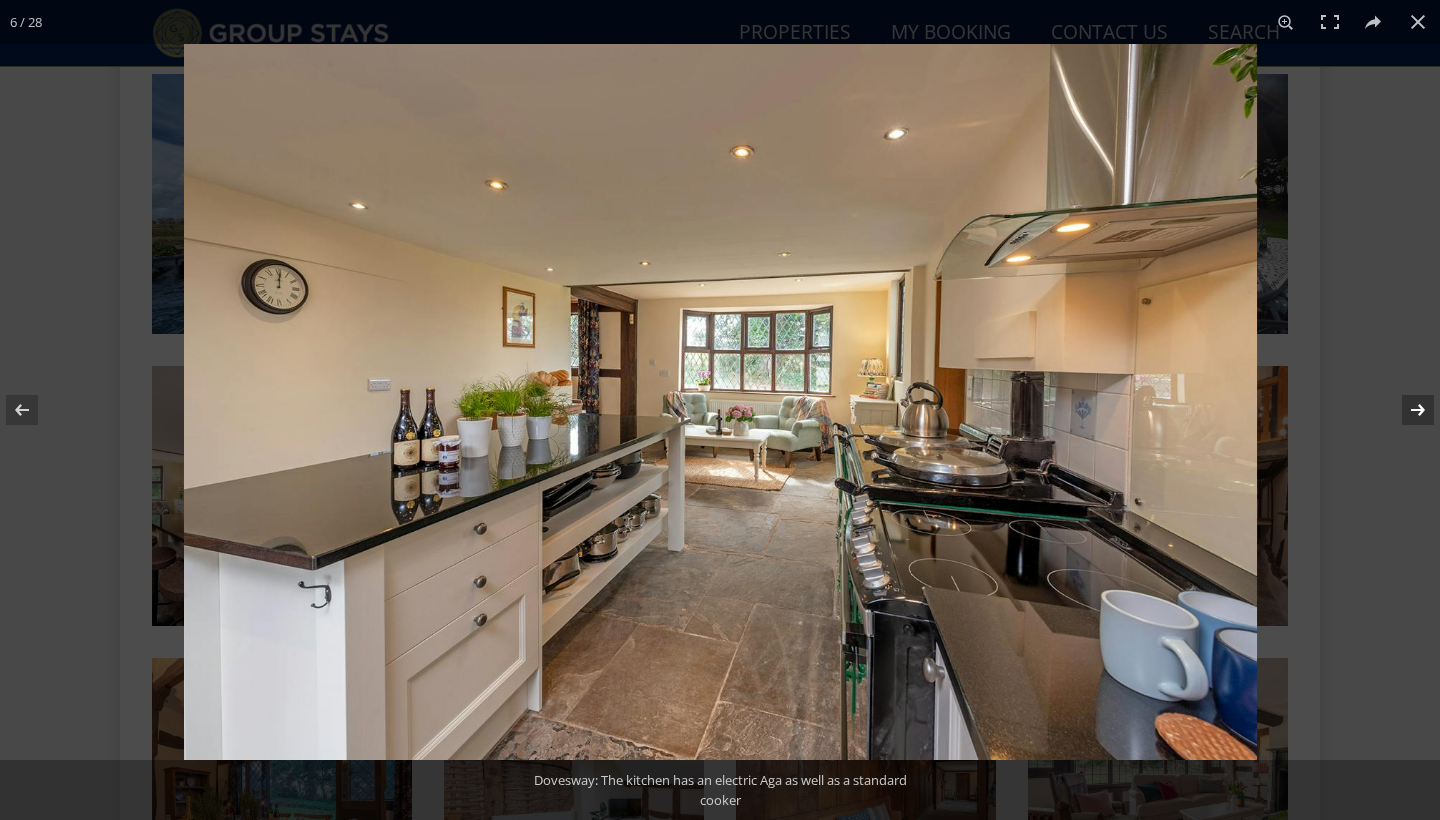 click at bounding box center (1405, 410) 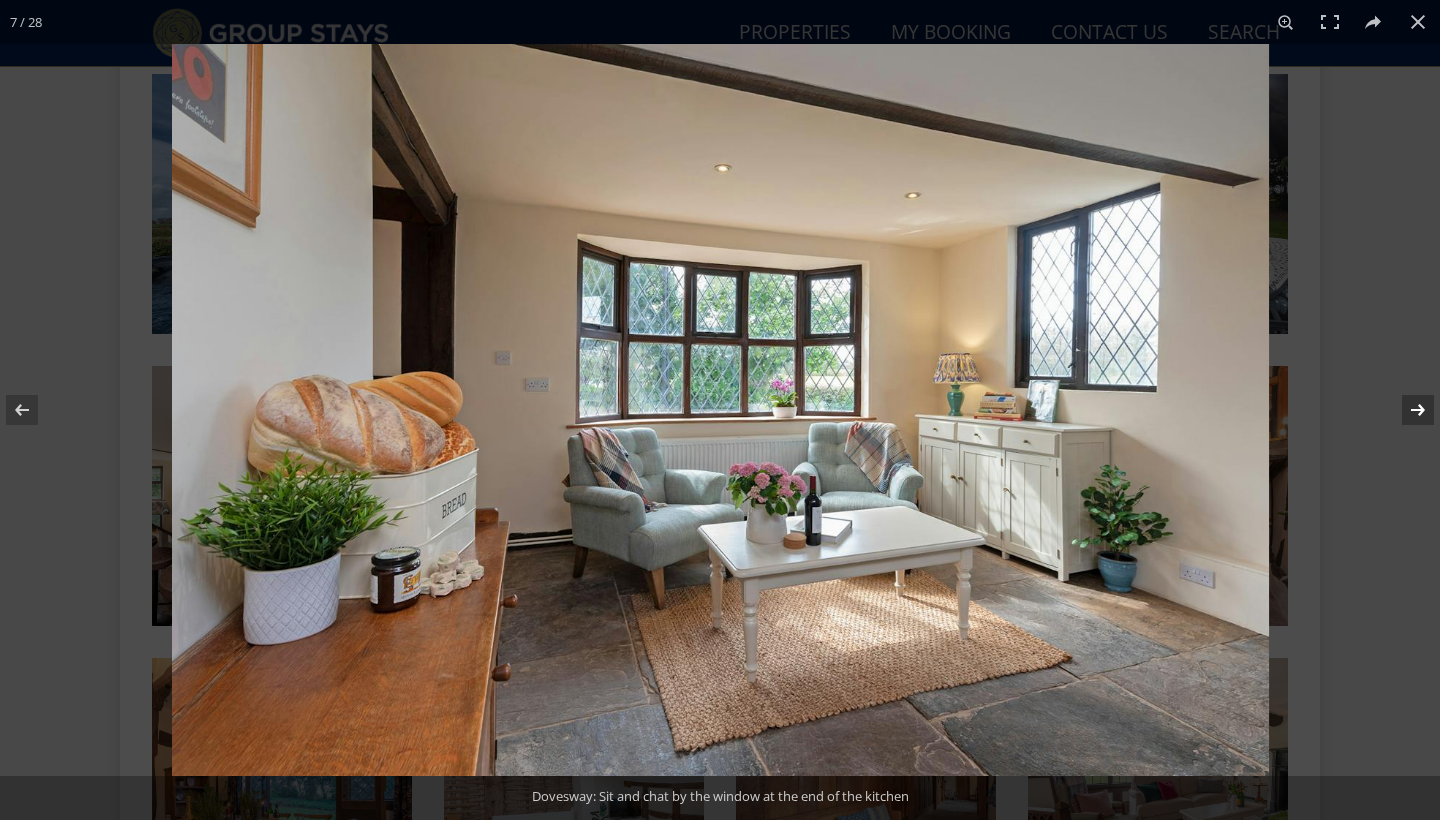 click at bounding box center (1405, 410) 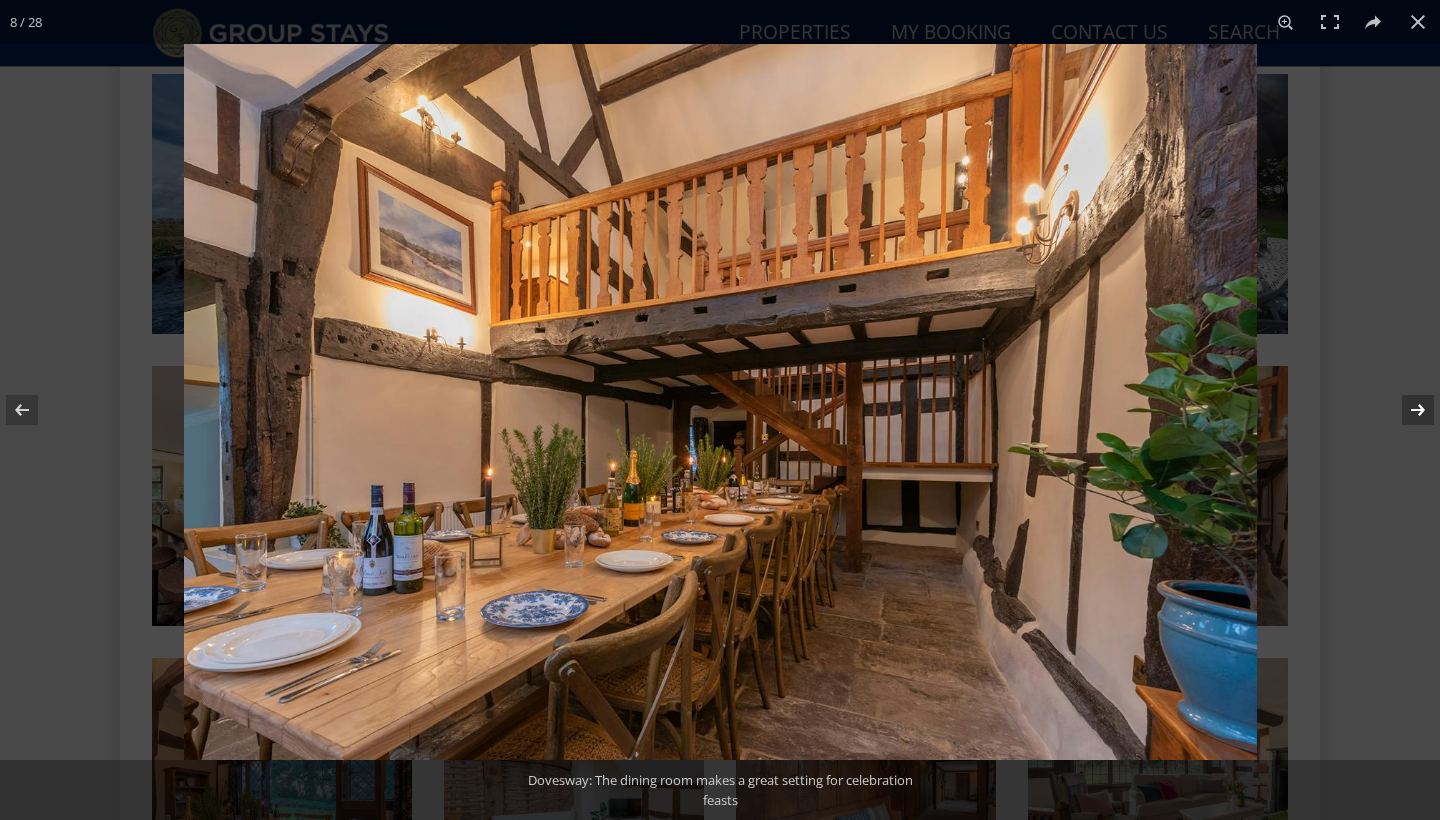 click at bounding box center (1405, 410) 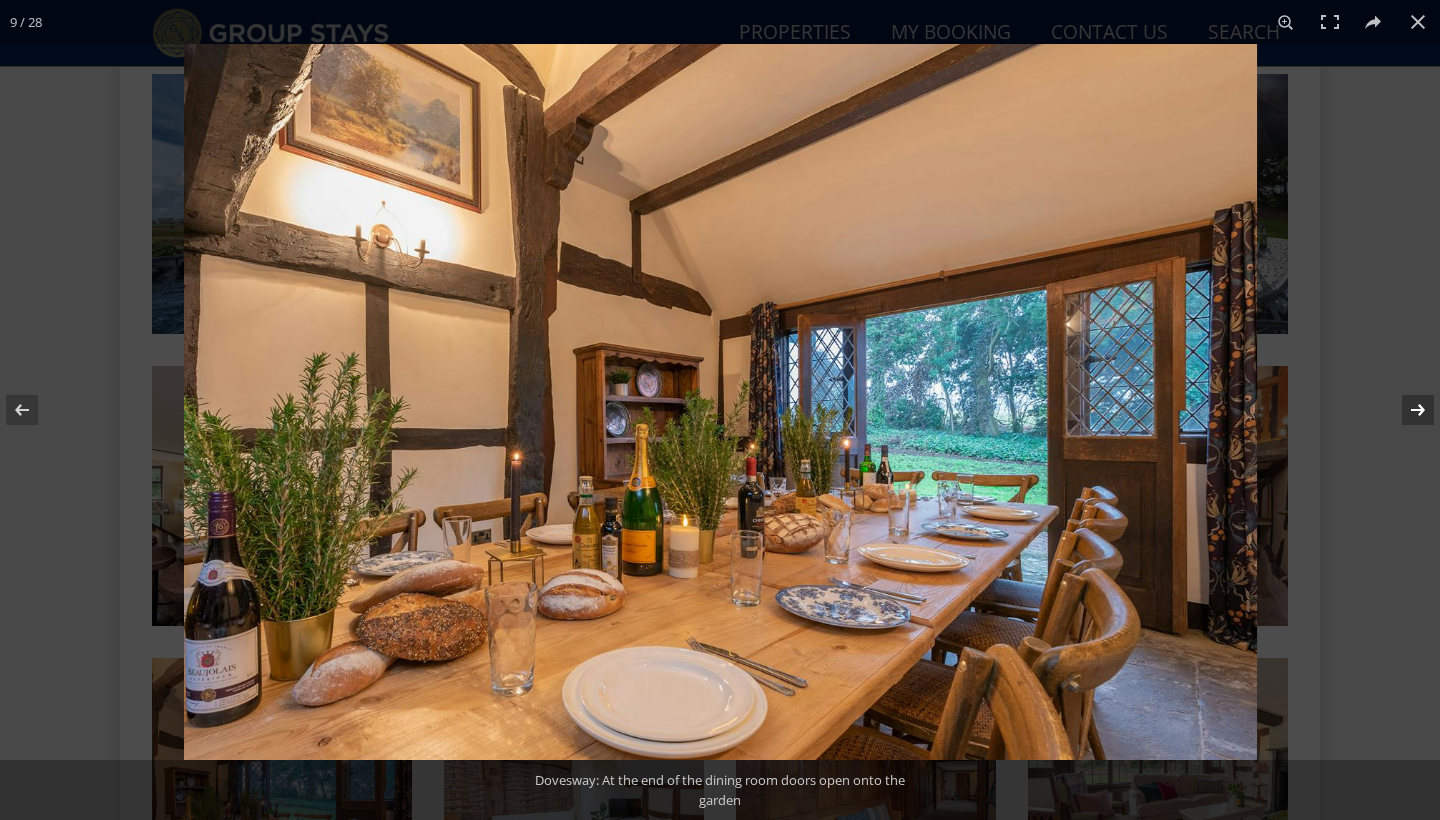 click at bounding box center [1405, 410] 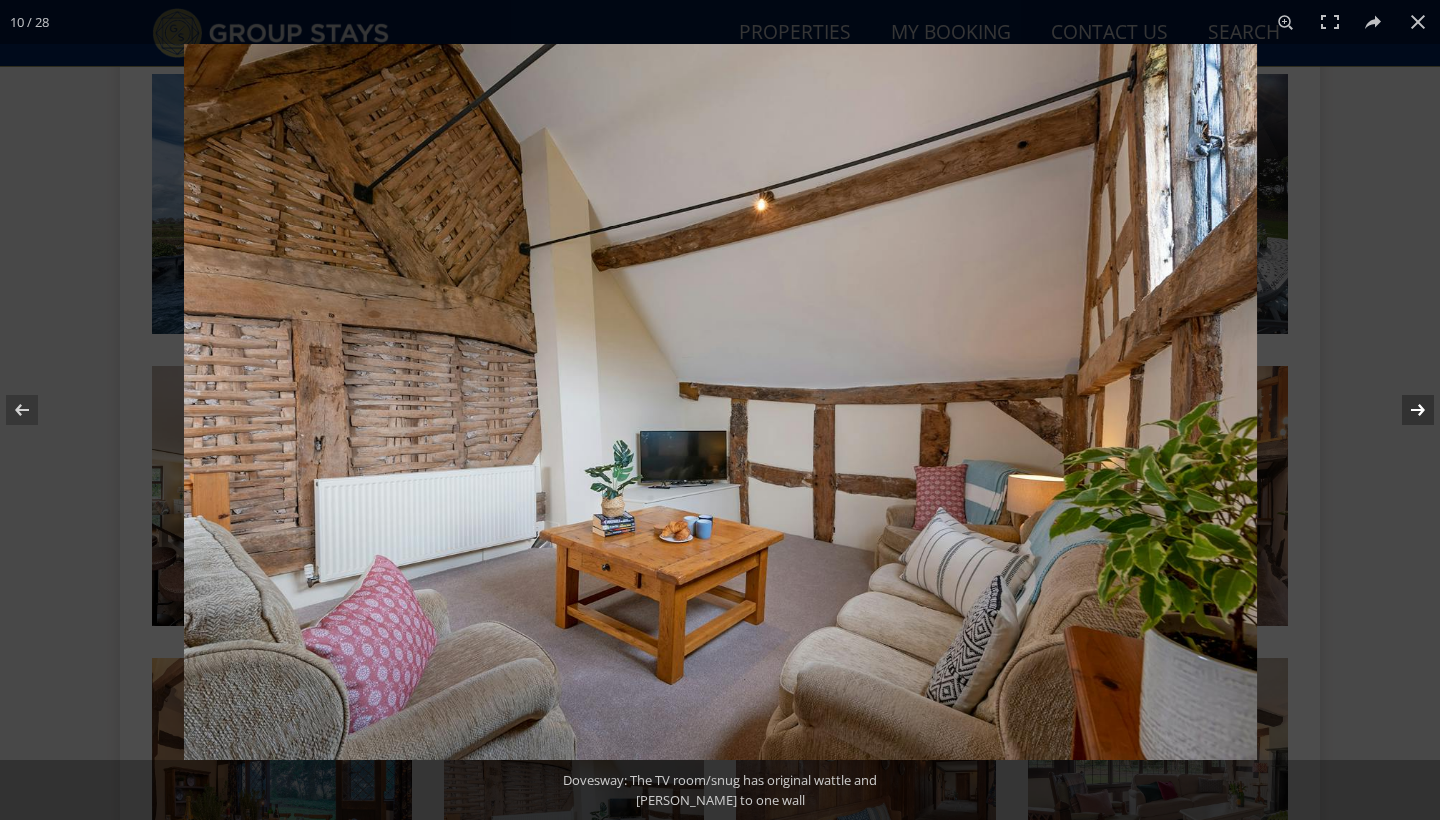 click at bounding box center (1405, 410) 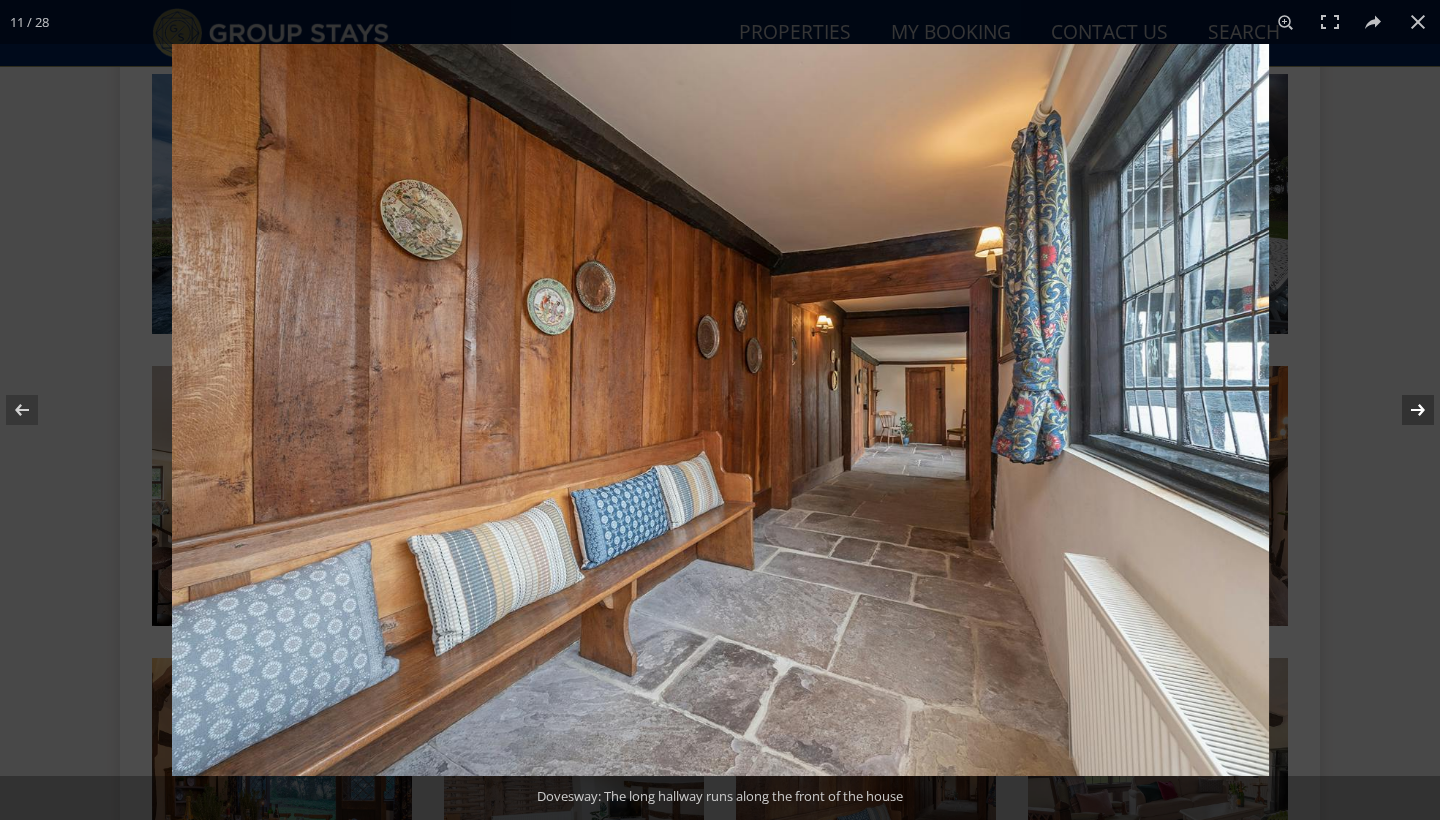 click at bounding box center (1405, 410) 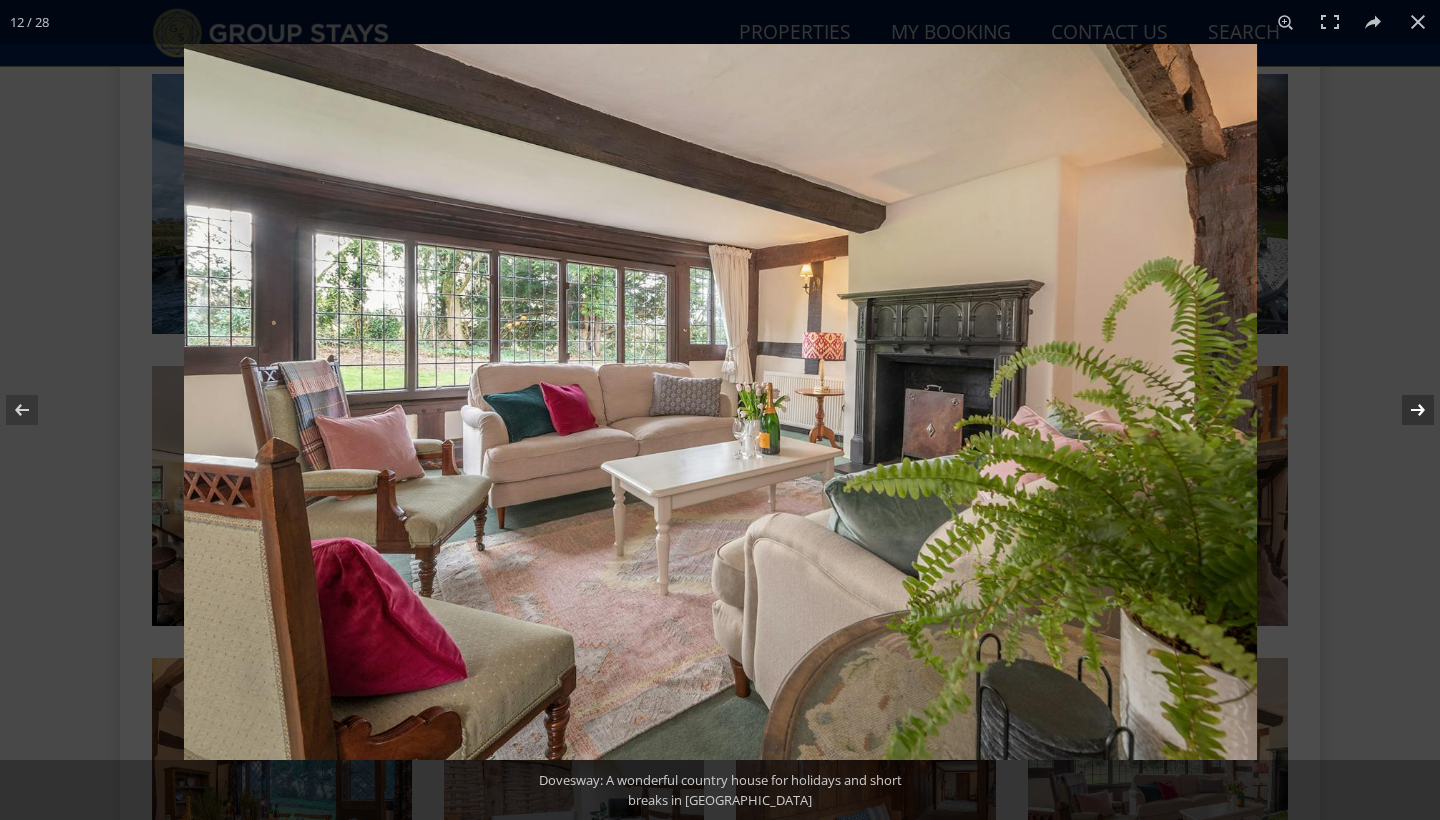 click at bounding box center (1405, 410) 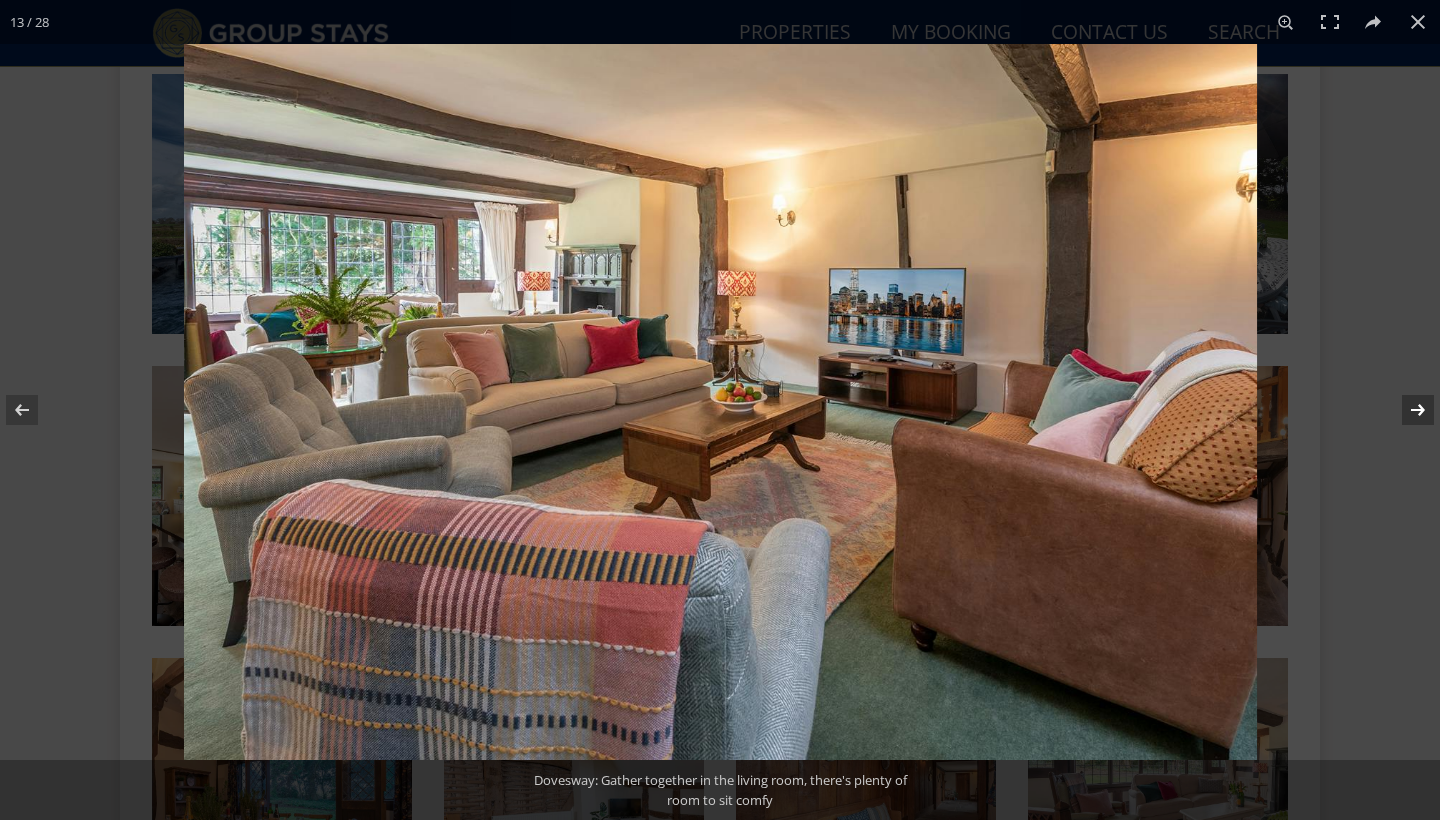 click at bounding box center (1405, 410) 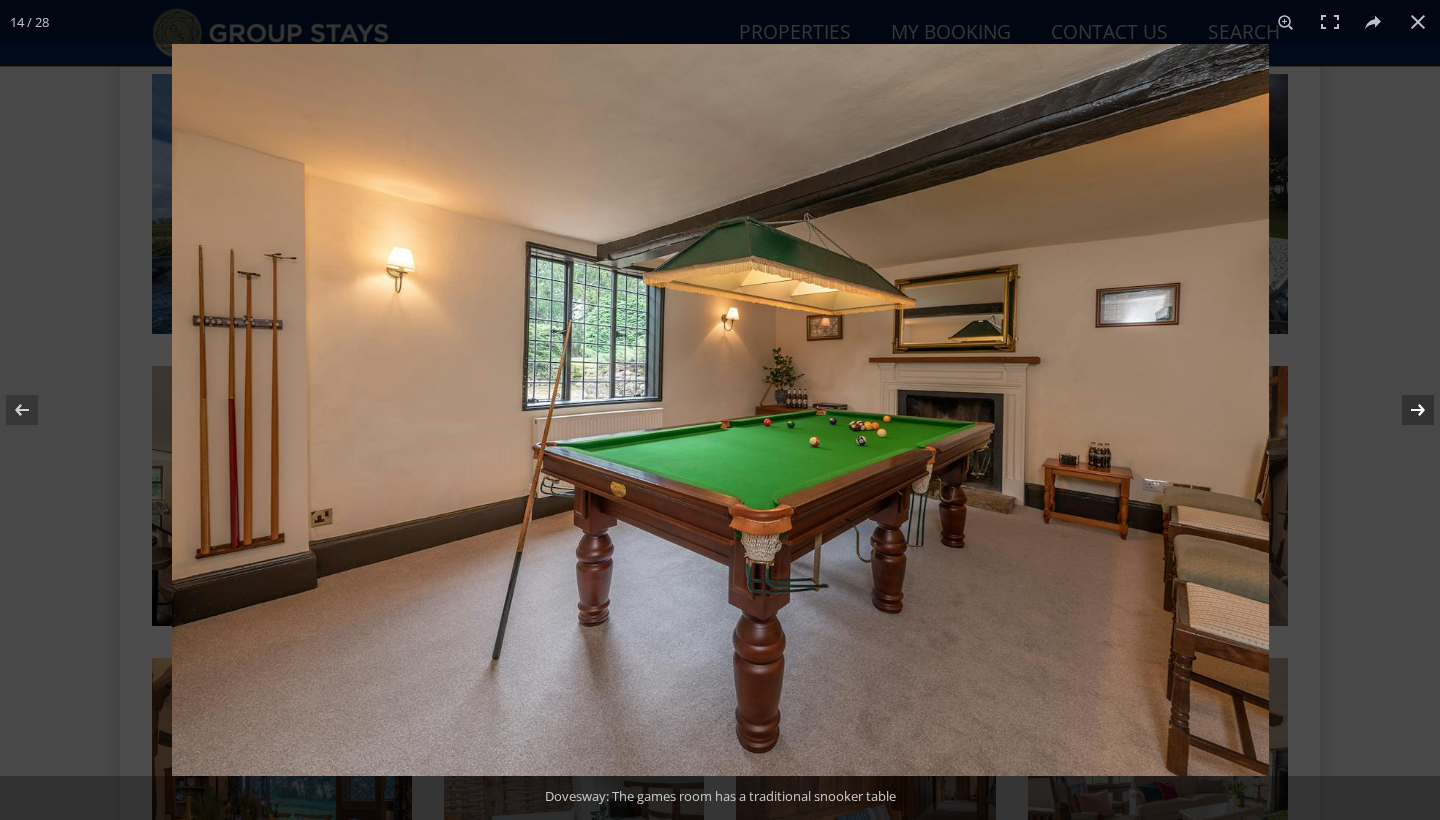 click at bounding box center [1405, 410] 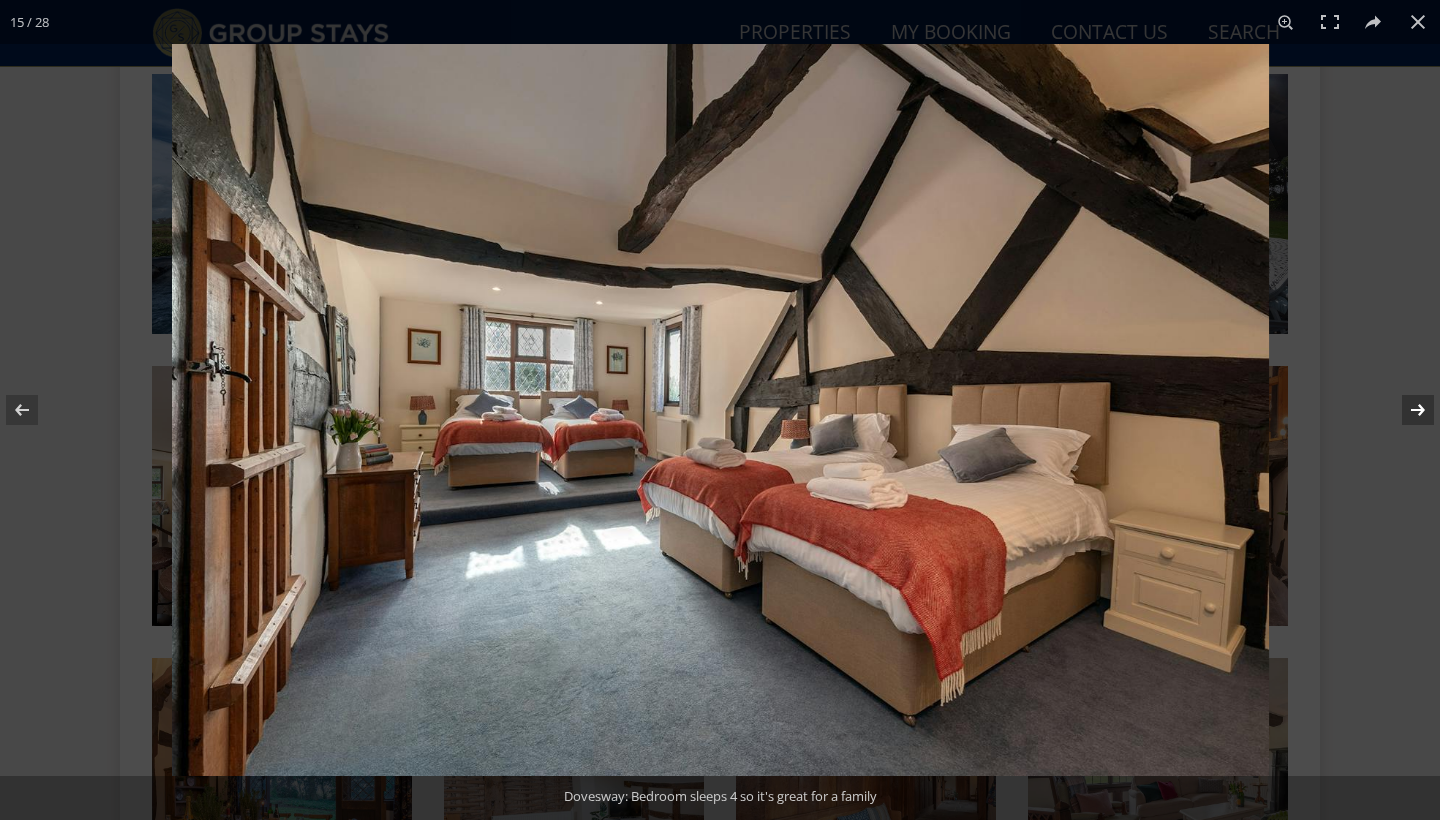 click at bounding box center (1405, 410) 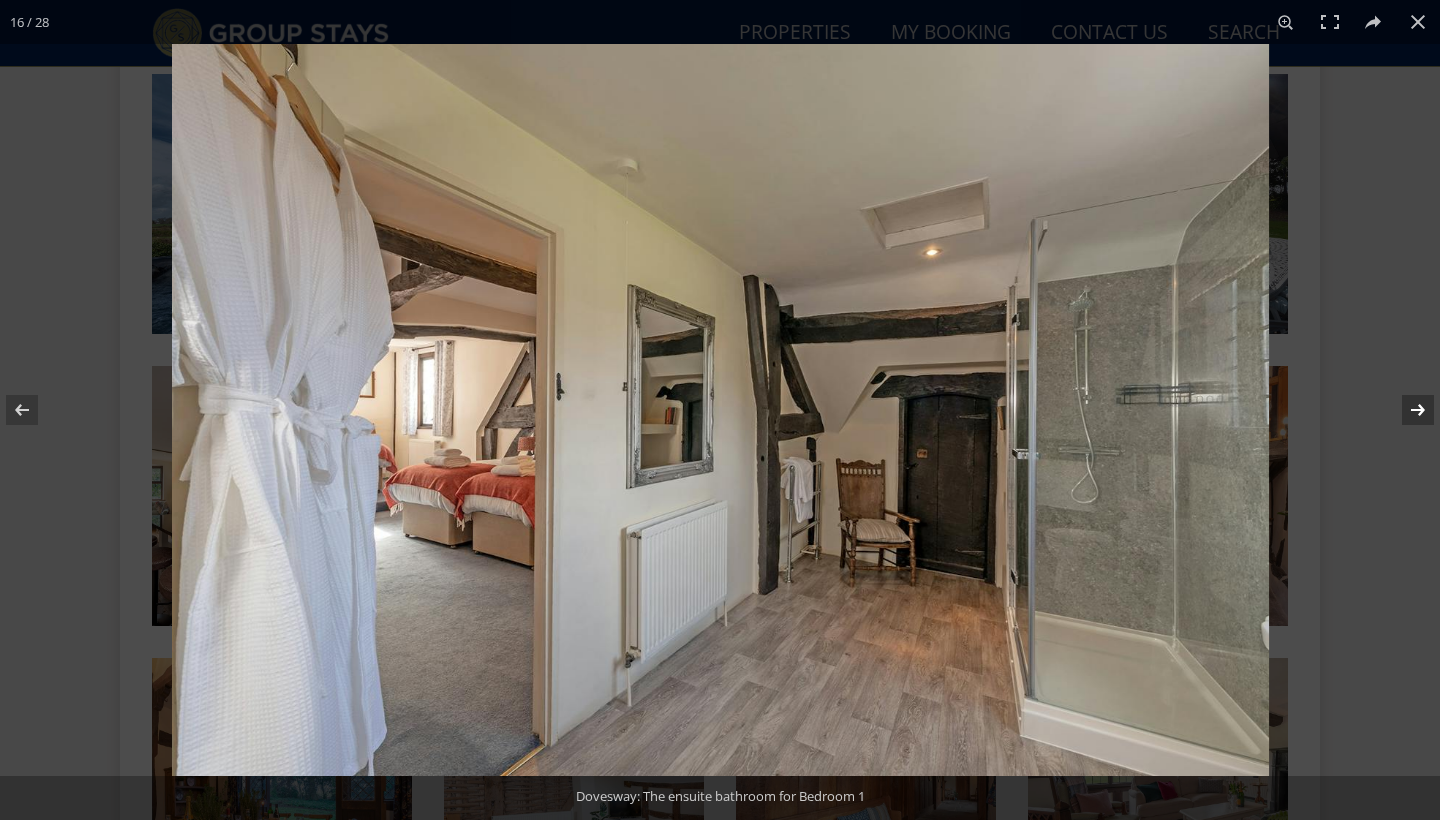 click at bounding box center (1405, 410) 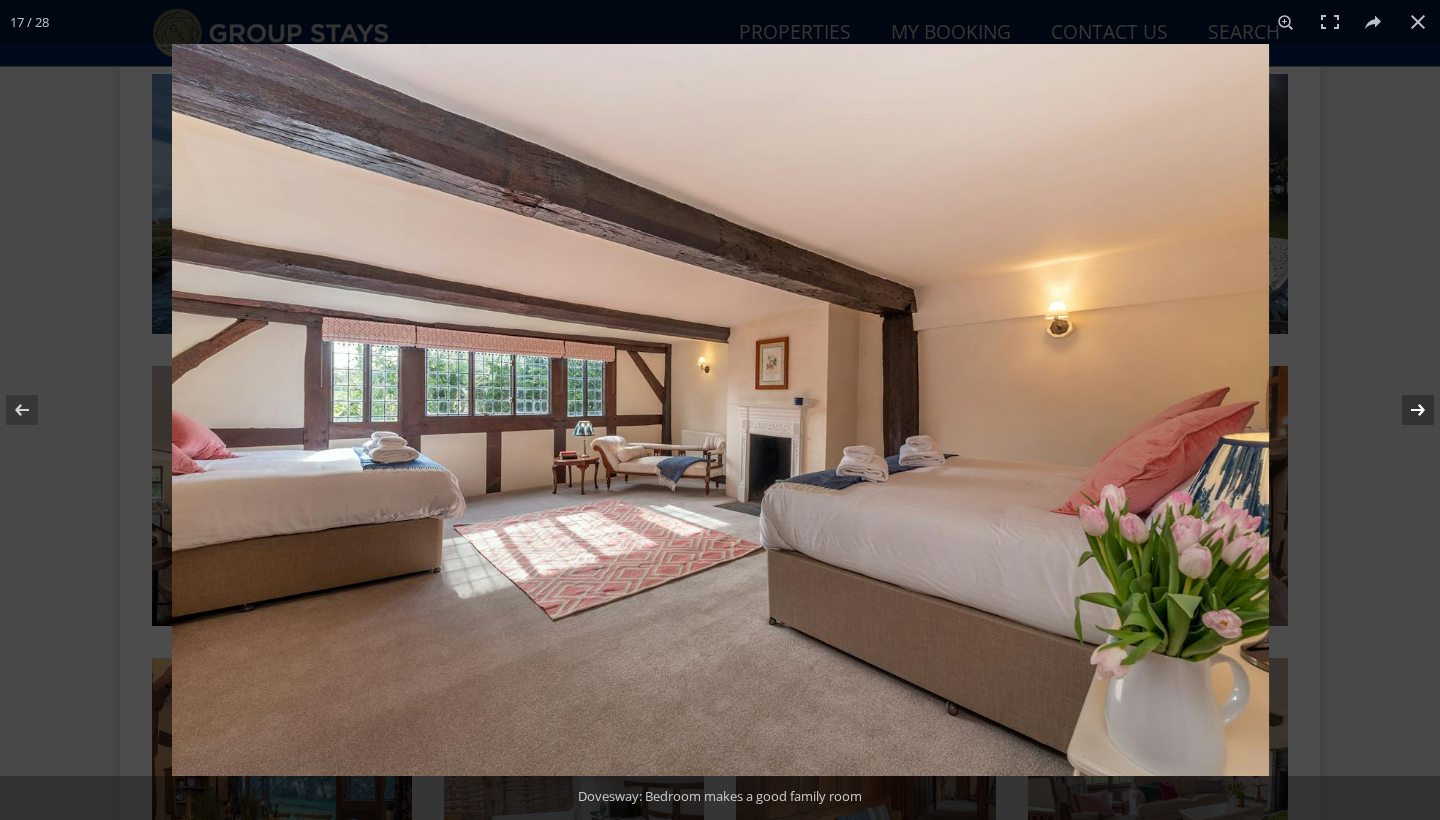 click at bounding box center (1405, 410) 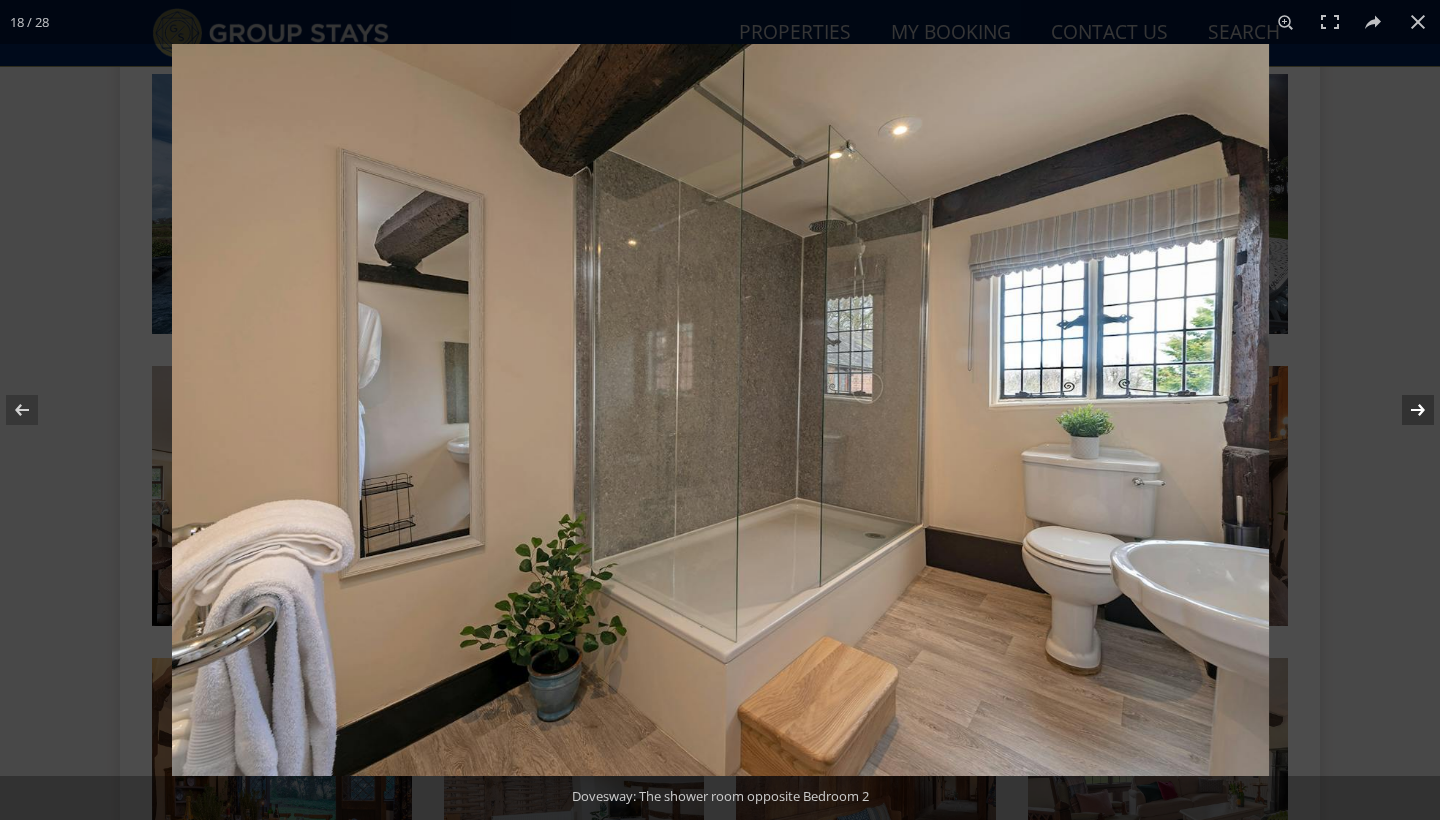 click at bounding box center [1405, 410] 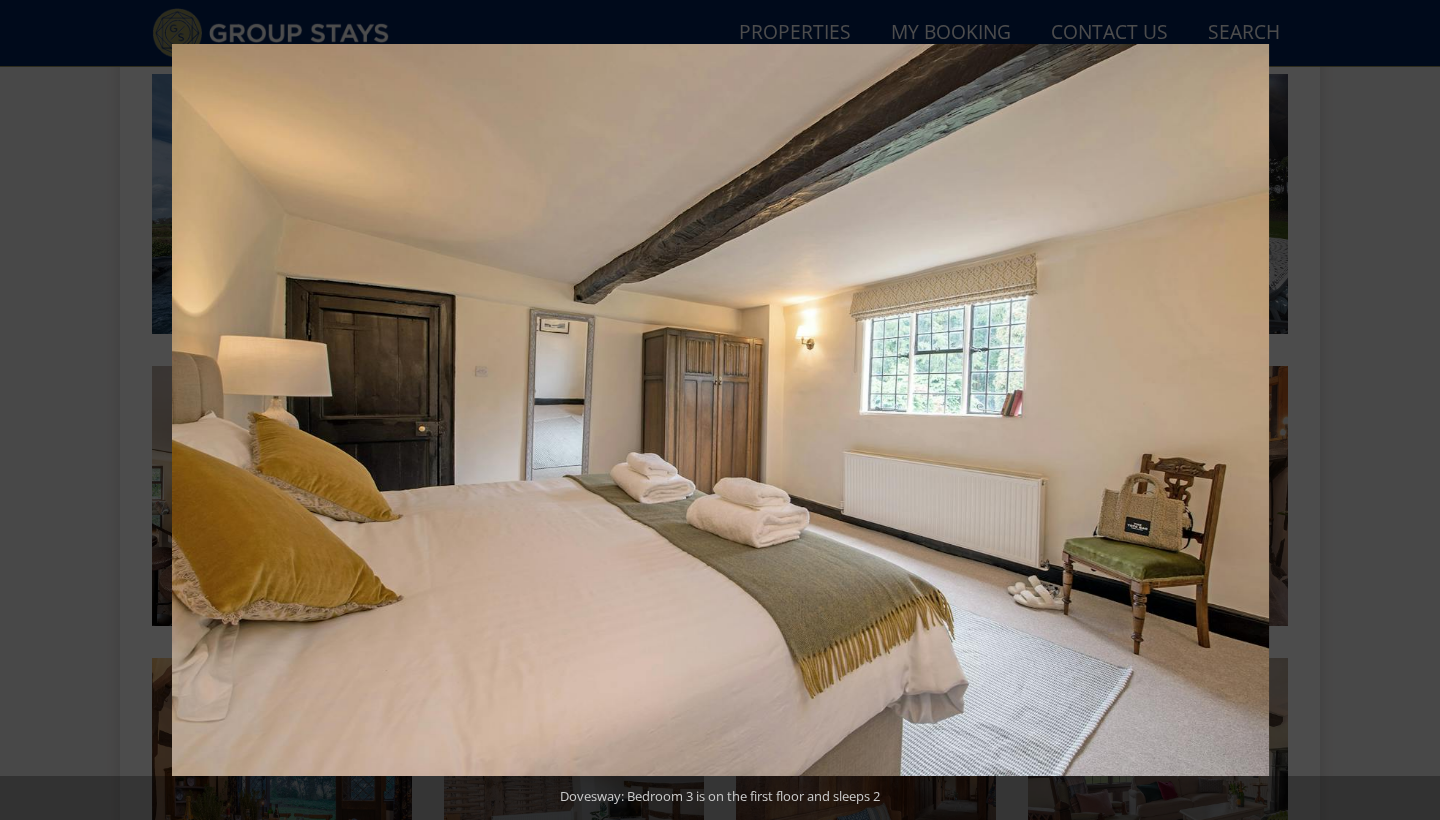 click at bounding box center [1405, 410] 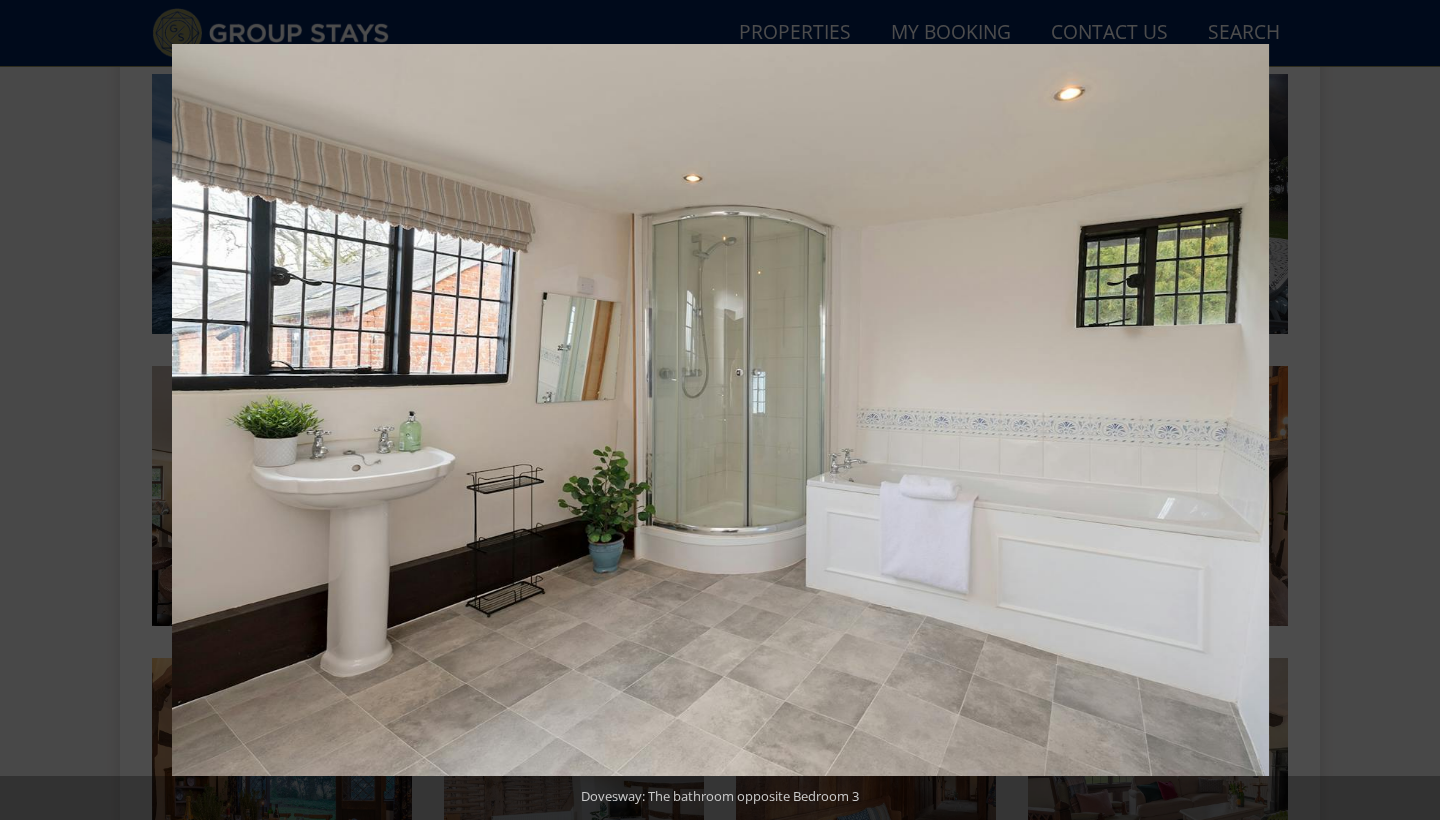 click at bounding box center (1405, 410) 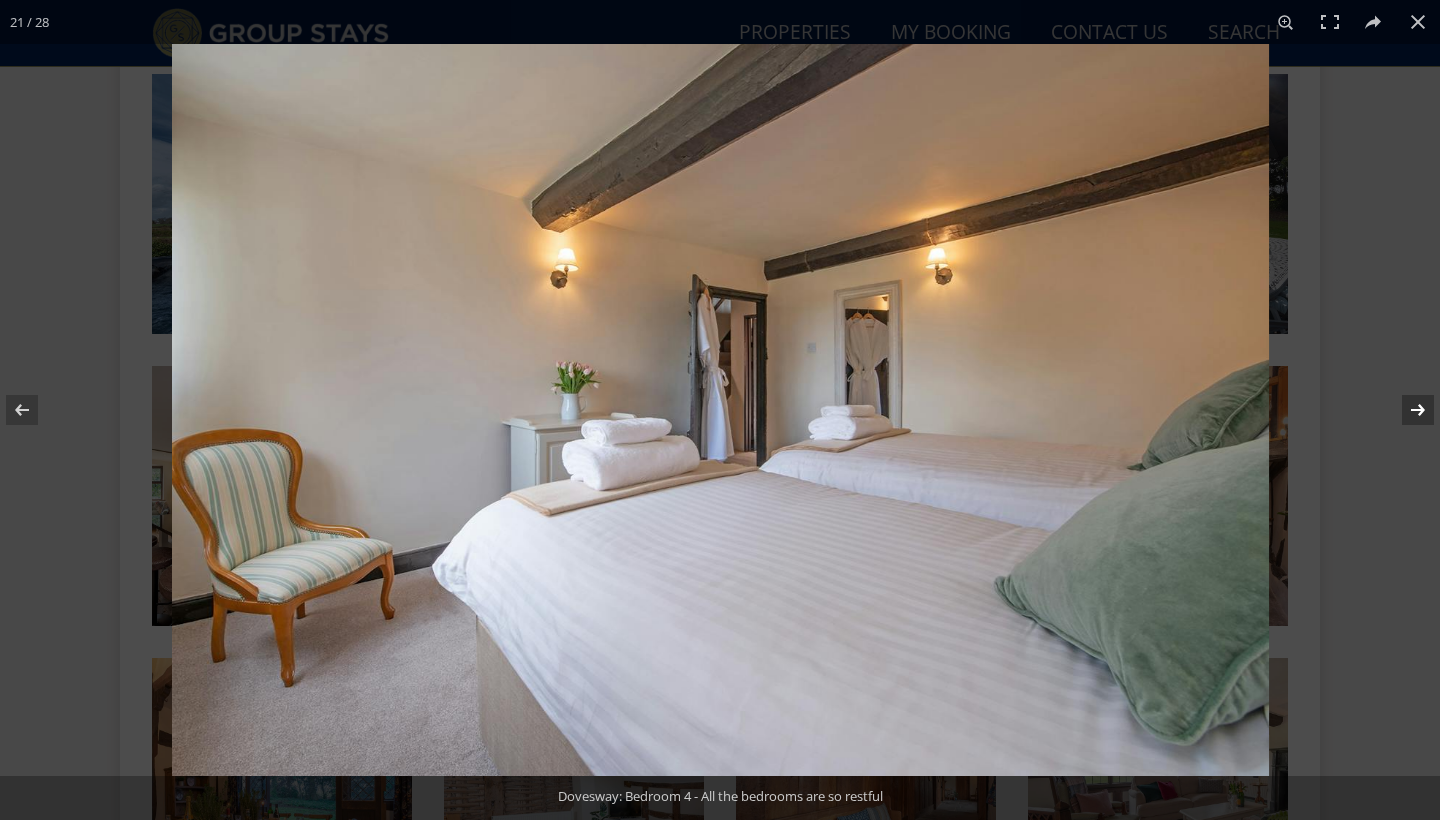 click at bounding box center [1405, 410] 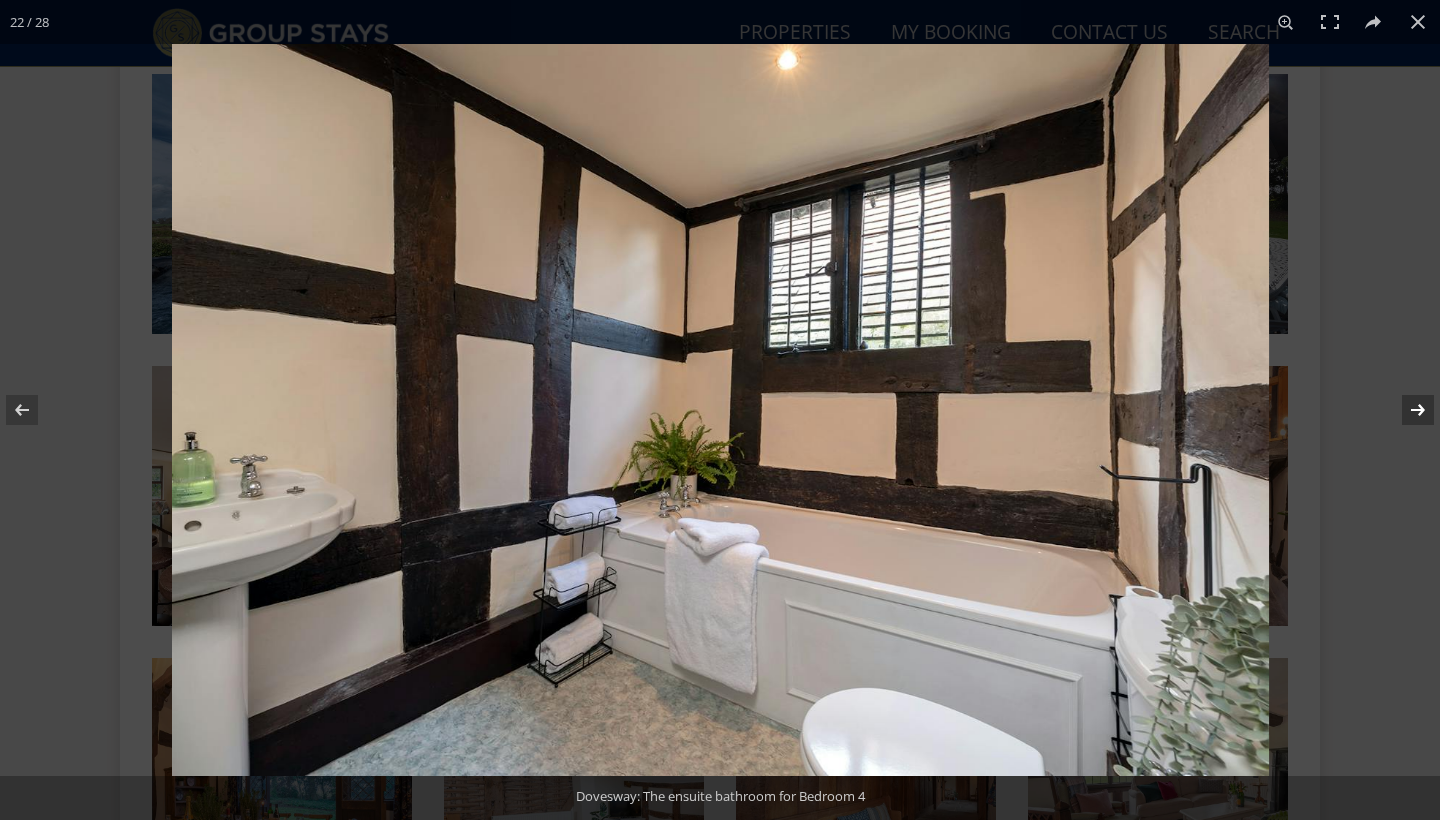 click at bounding box center [1405, 410] 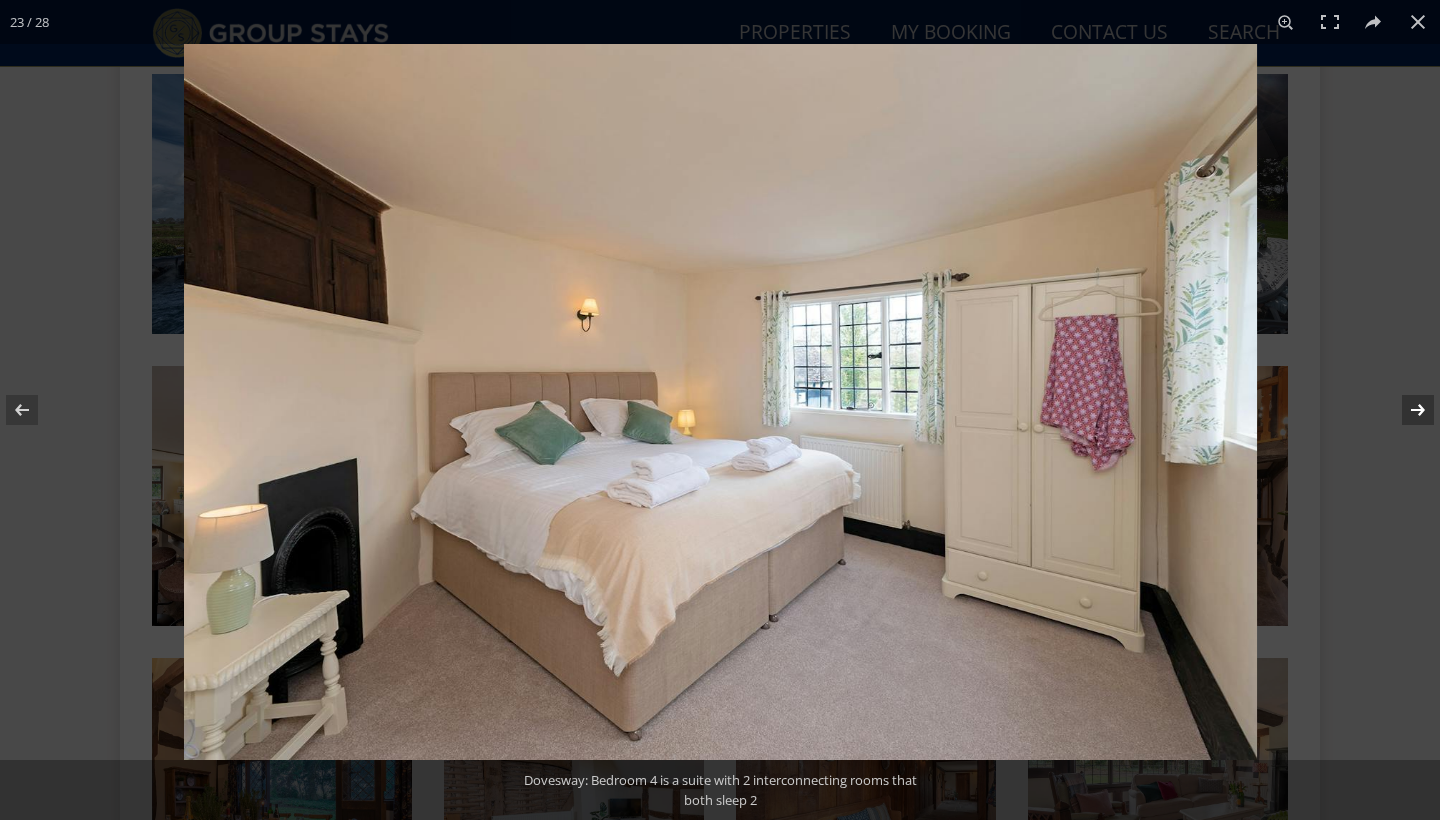 click at bounding box center (1405, 410) 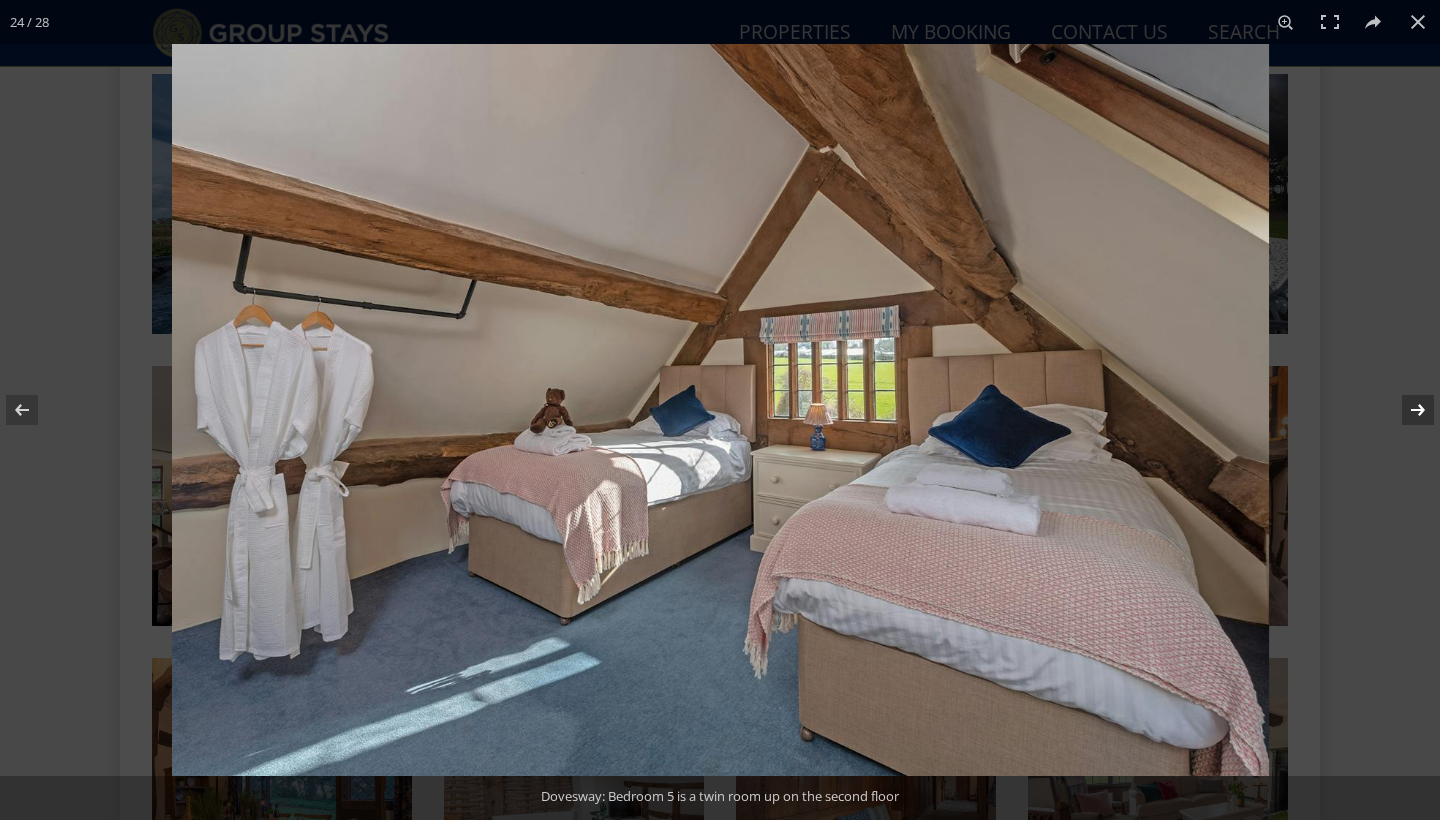 click at bounding box center [1405, 410] 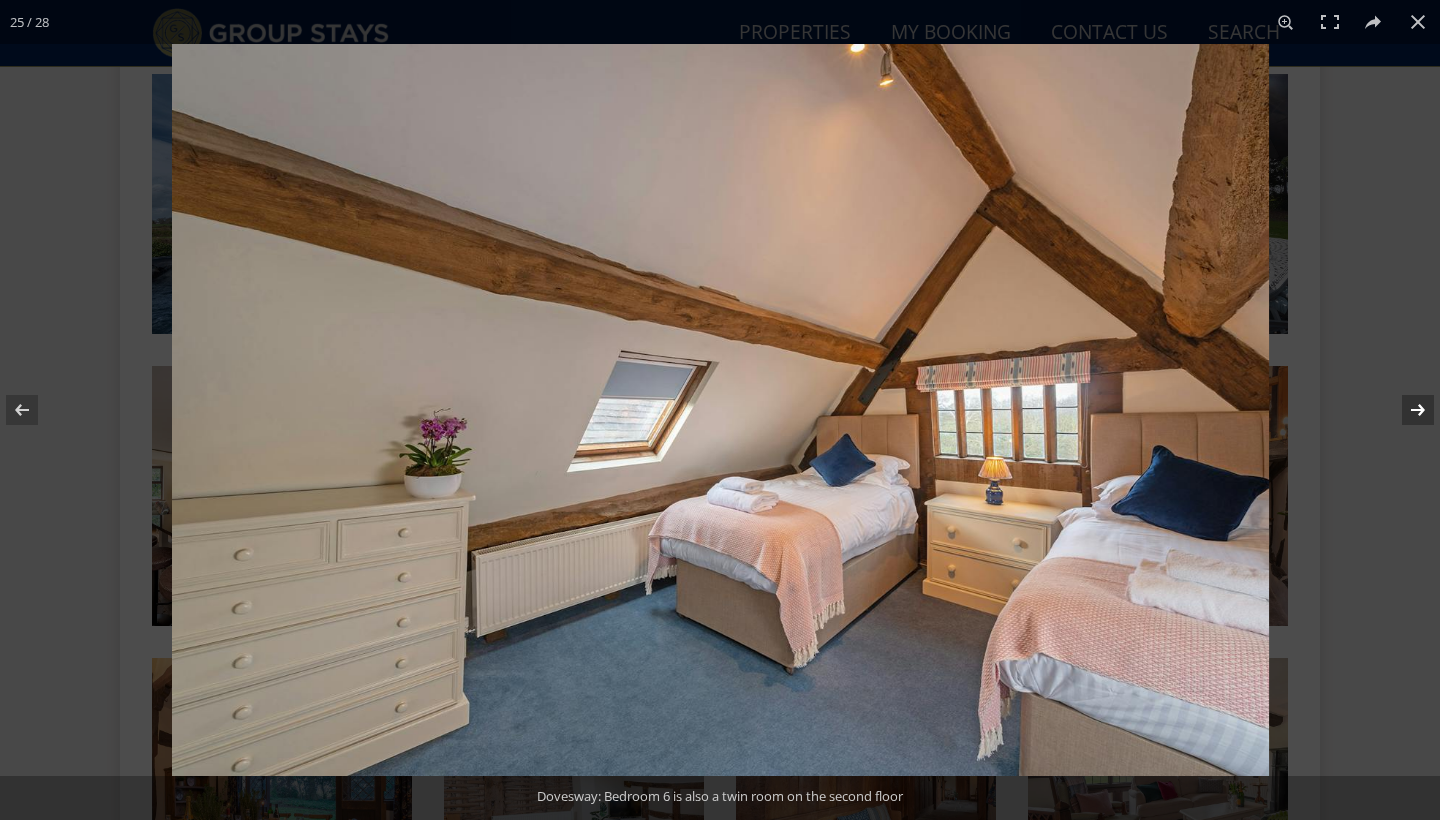 click at bounding box center (1405, 410) 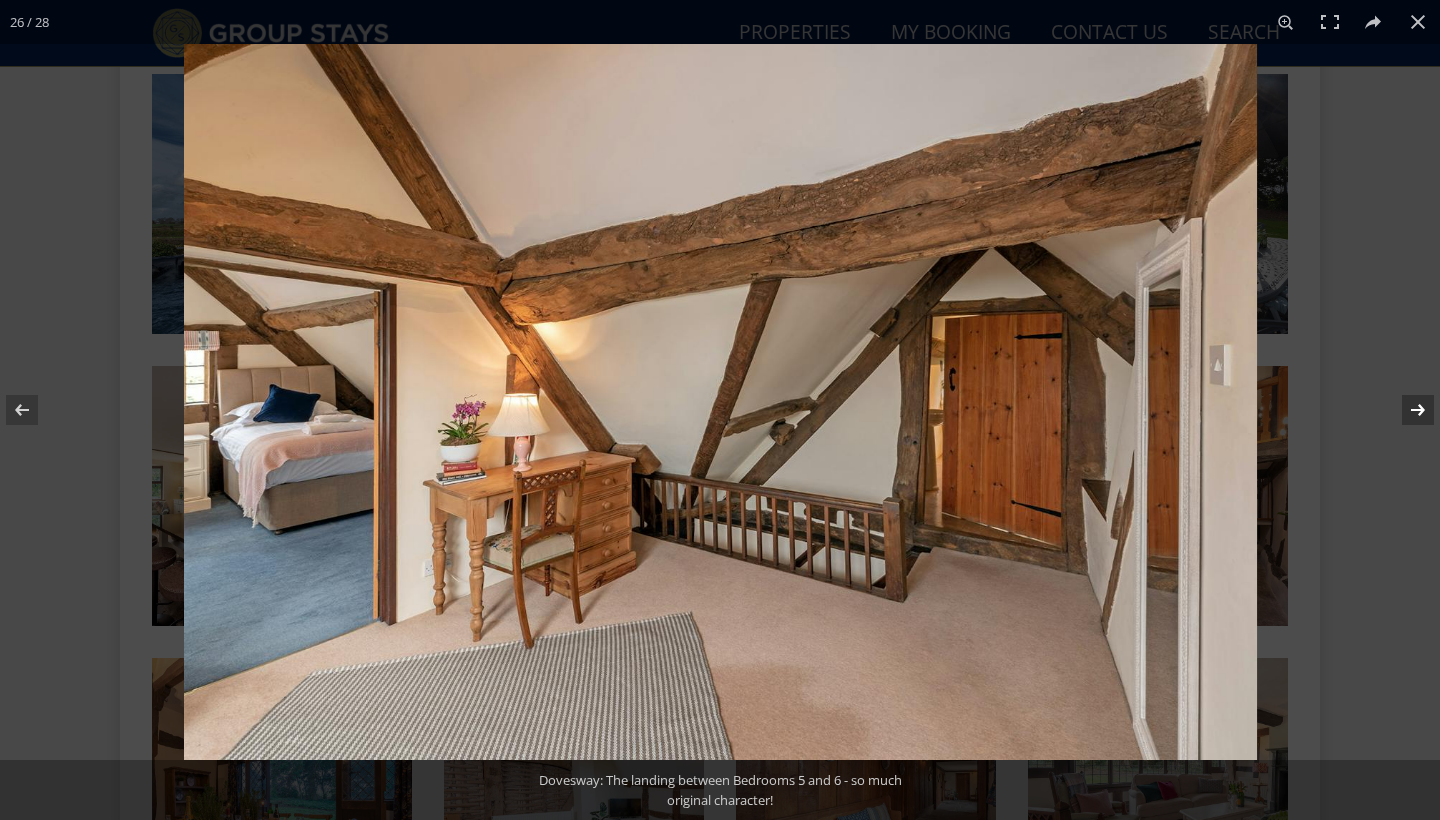 click at bounding box center (1405, 410) 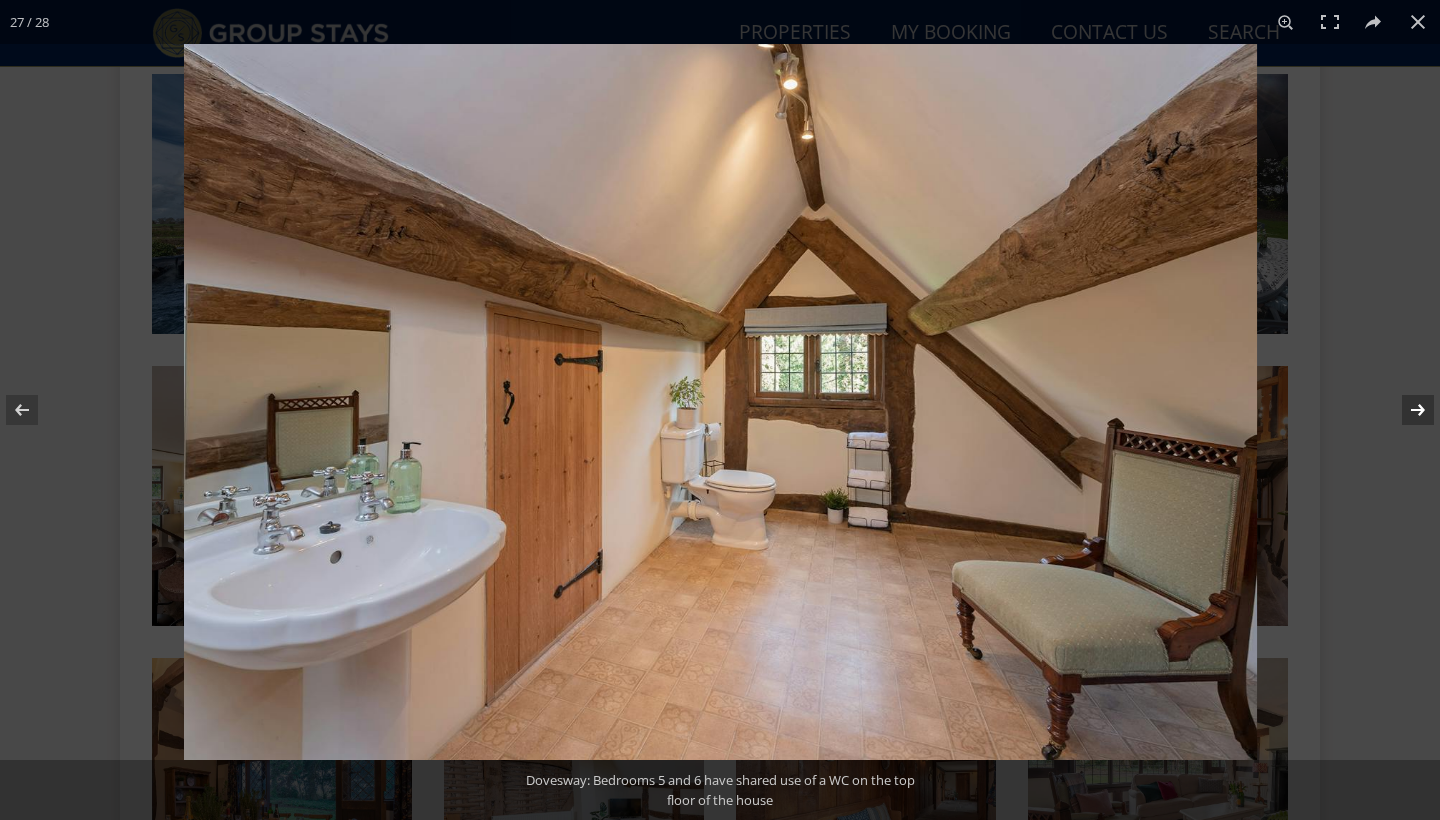 click at bounding box center (1405, 410) 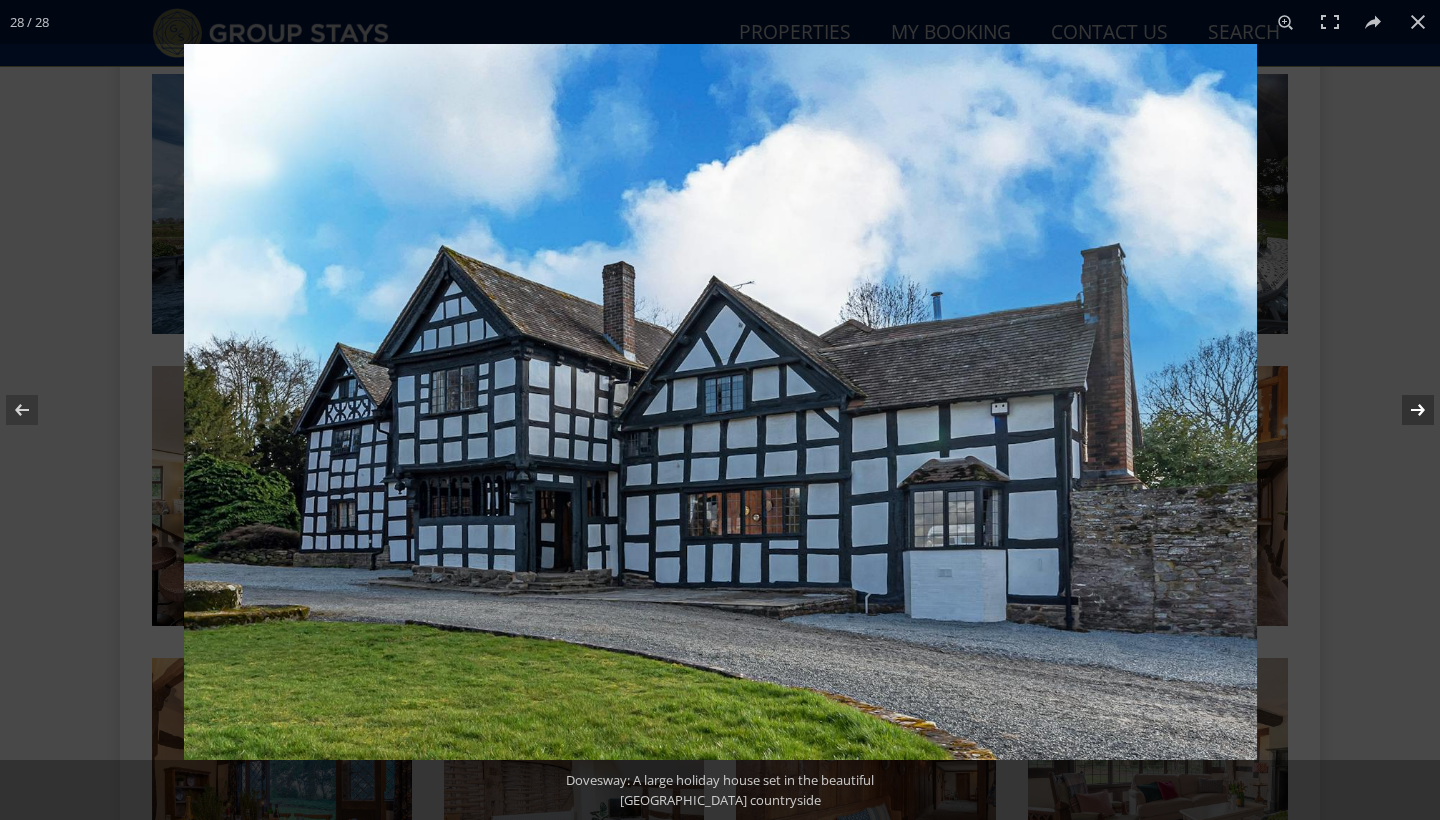 click at bounding box center (1405, 410) 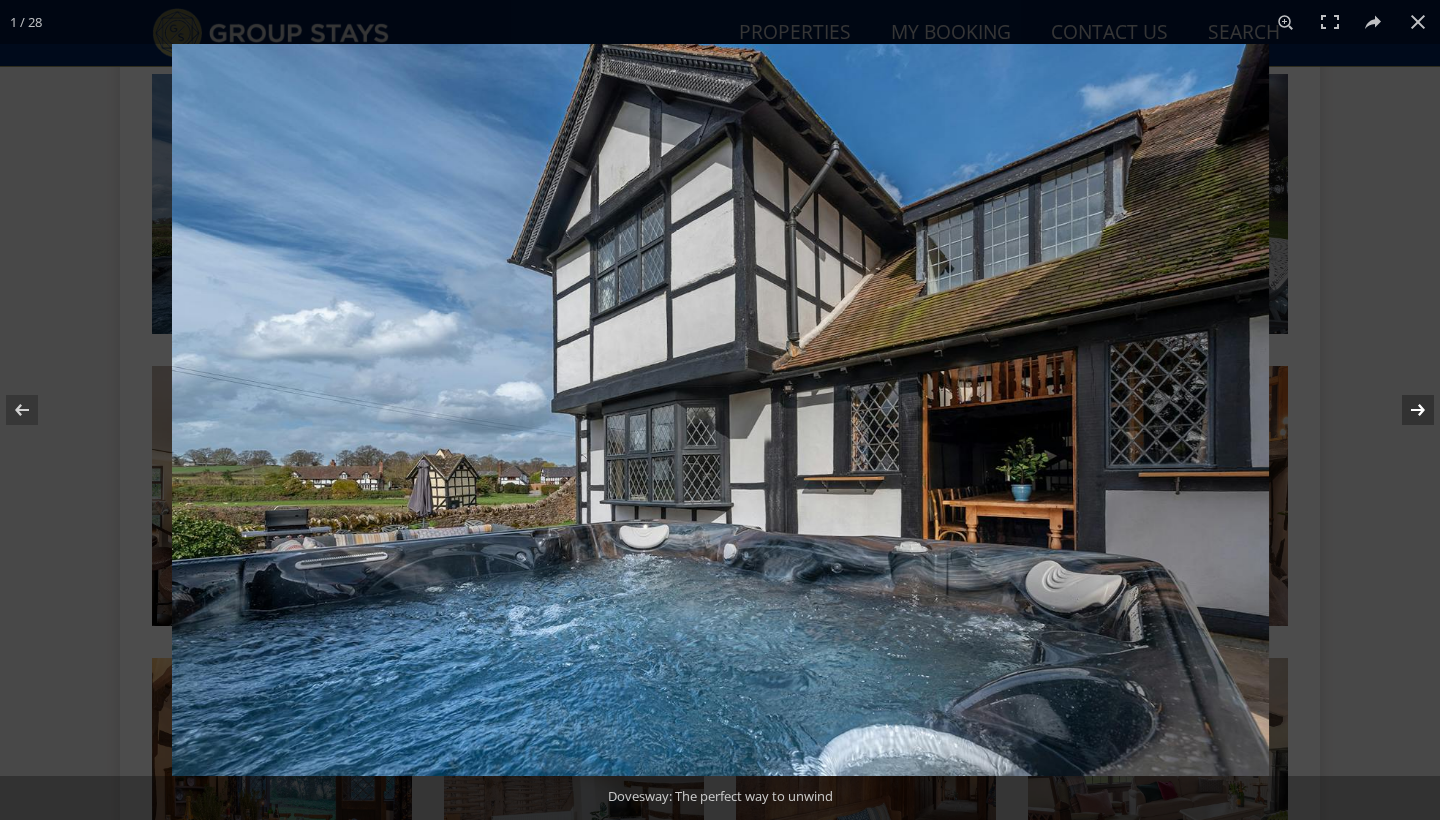 click at bounding box center (1405, 410) 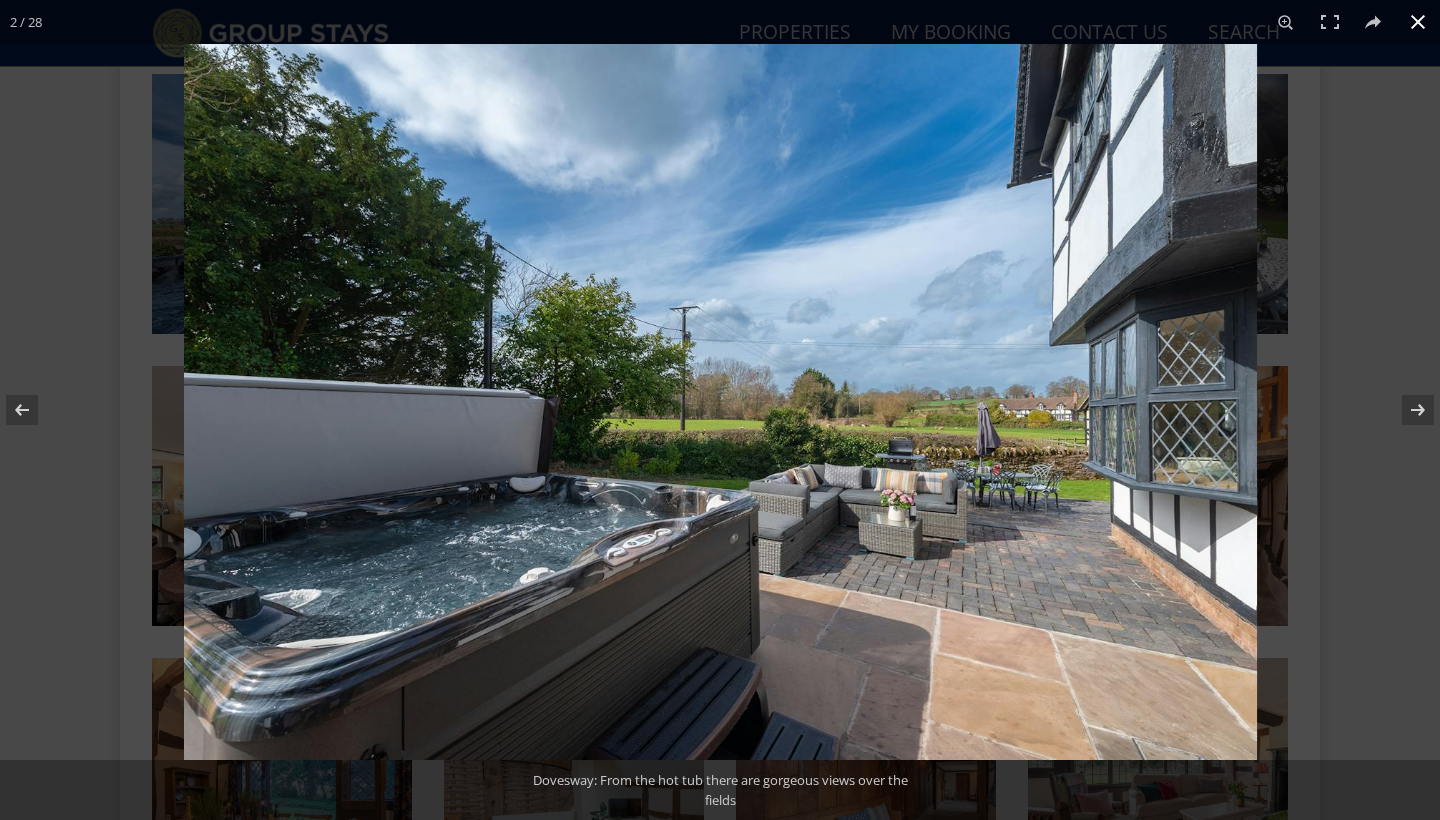 click at bounding box center (904, 454) 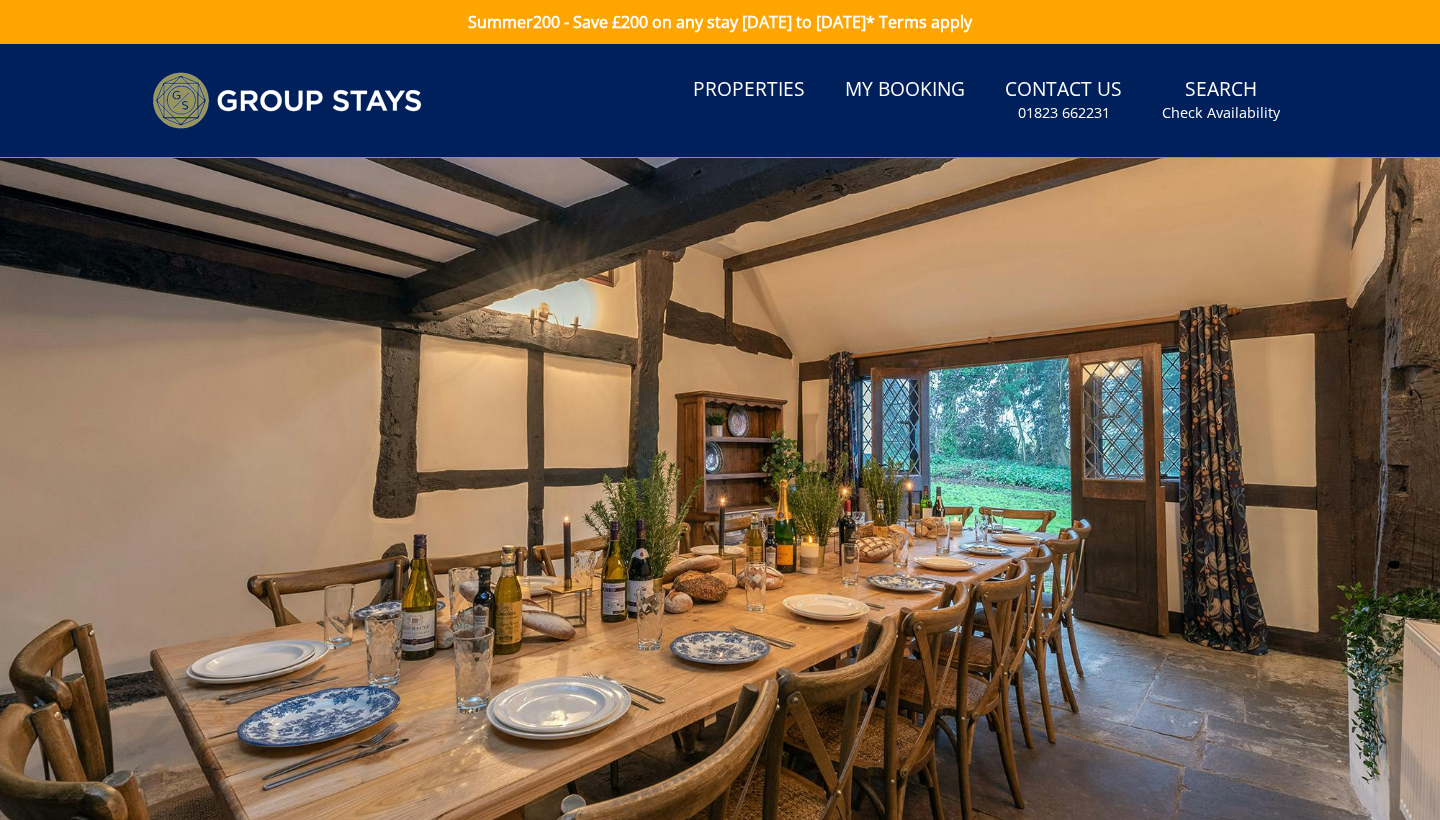 scroll, scrollTop: 0, scrollLeft: 0, axis: both 